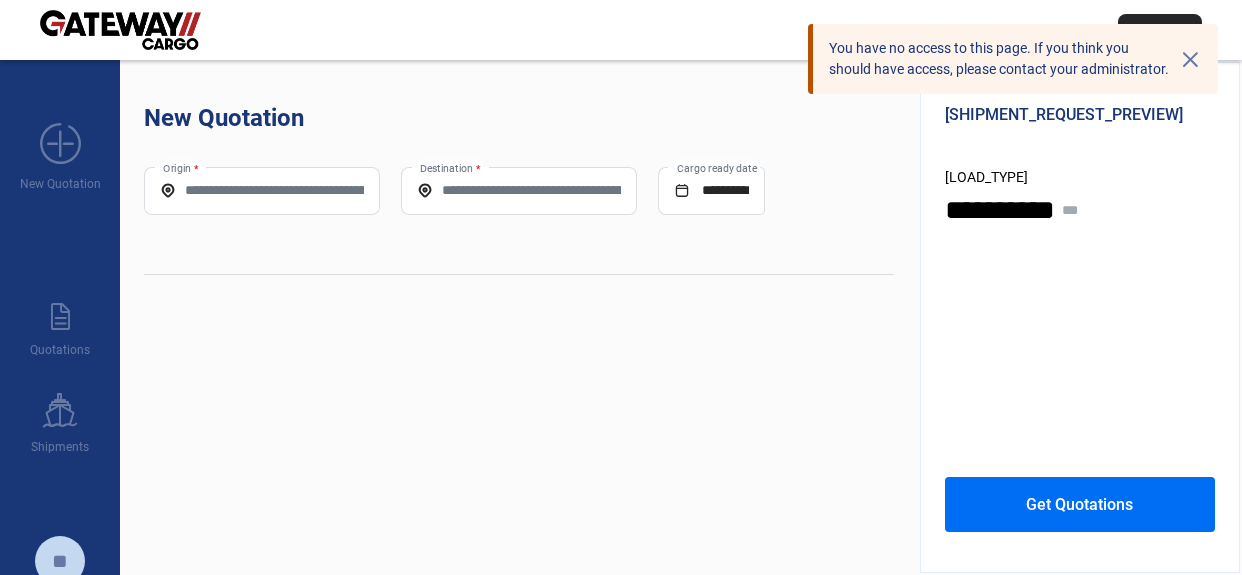 scroll, scrollTop: 0, scrollLeft: 0, axis: both 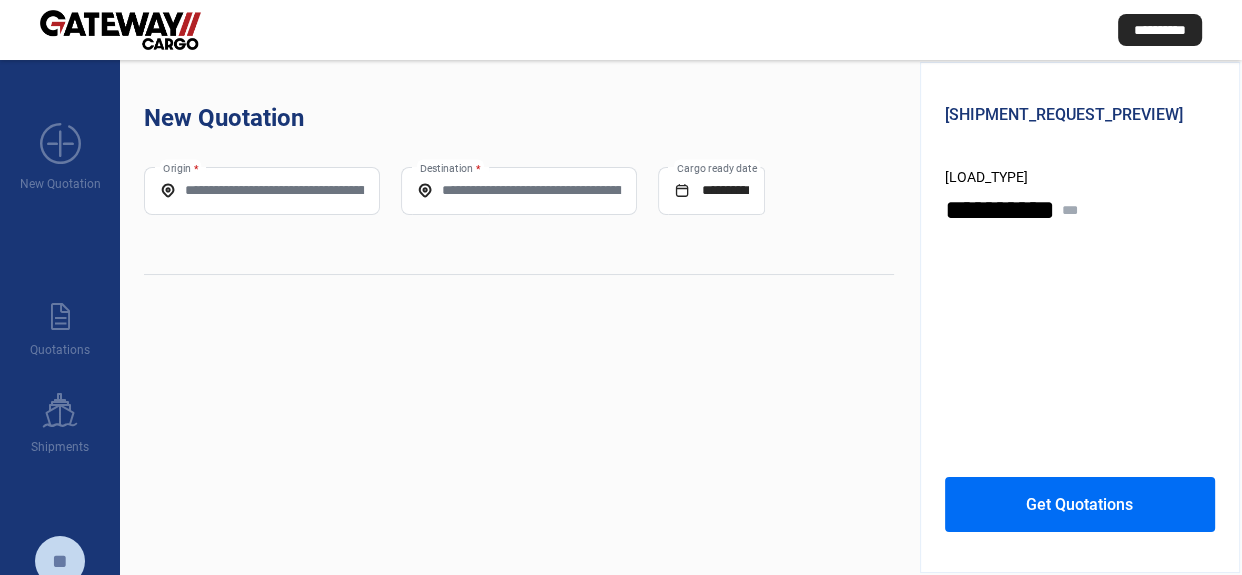 click on "Origin *" at bounding box center [262, 190] 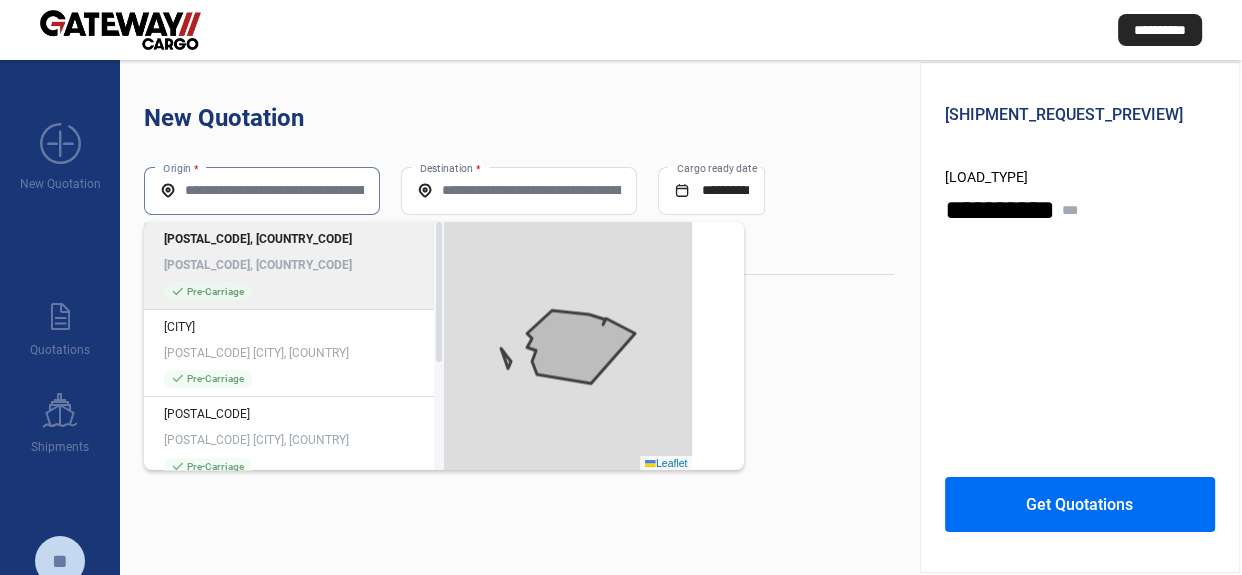 paste on "**********" 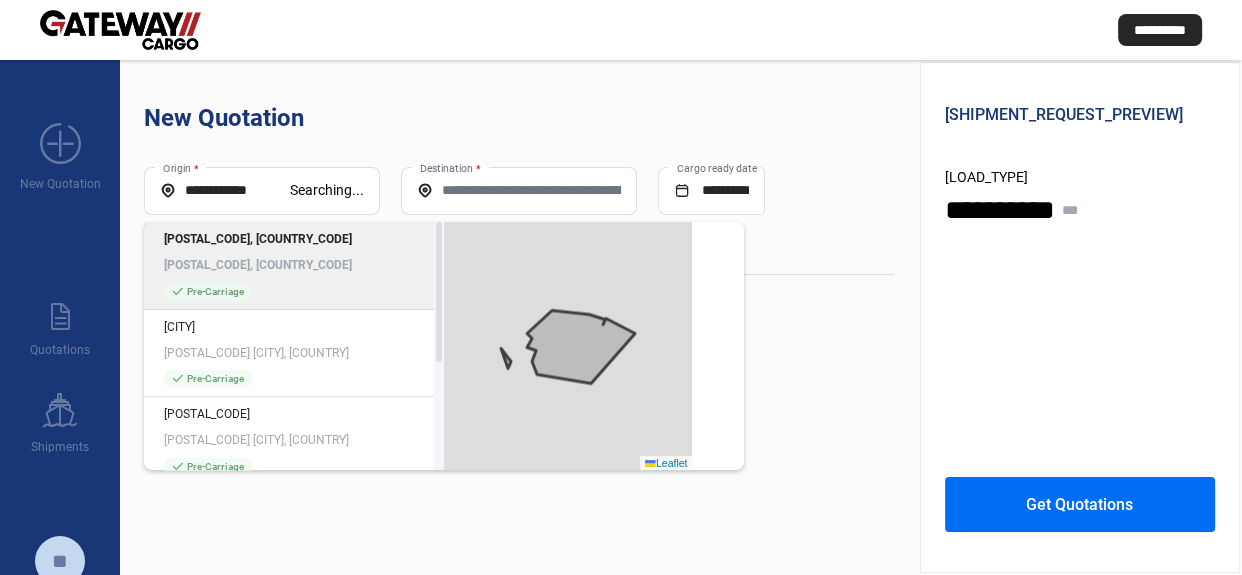 click on "Destination *" at bounding box center [519, 190] 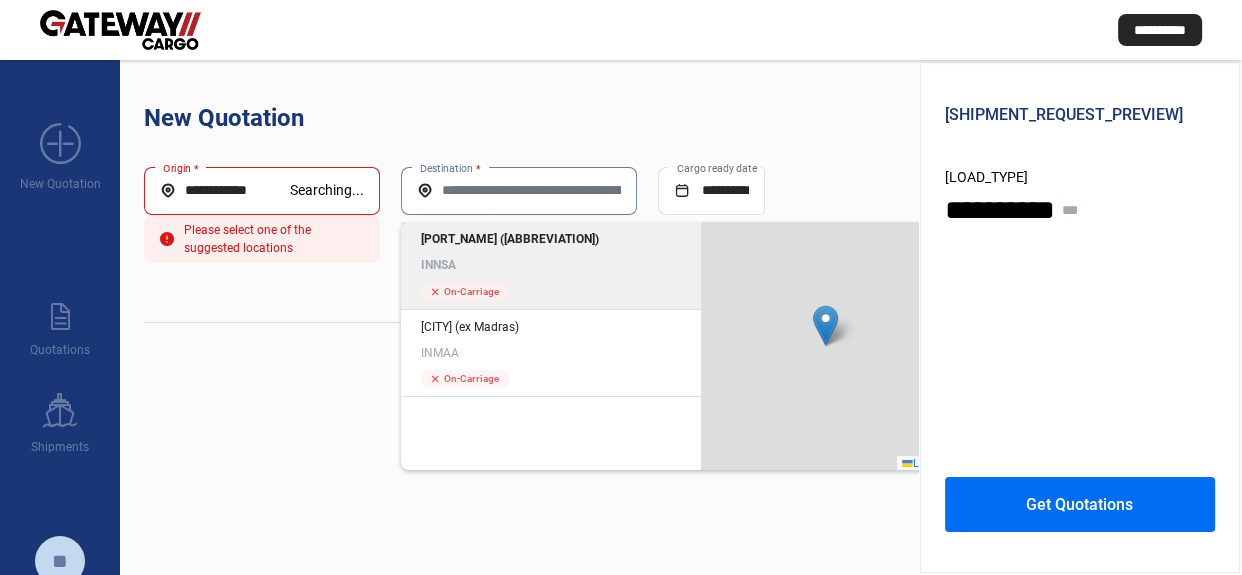 click on "[PORT_NAME] ([ABBREVIATION]) [COUNTRY_CODE] cross  On-Carriage" at bounding box center [551, 266] 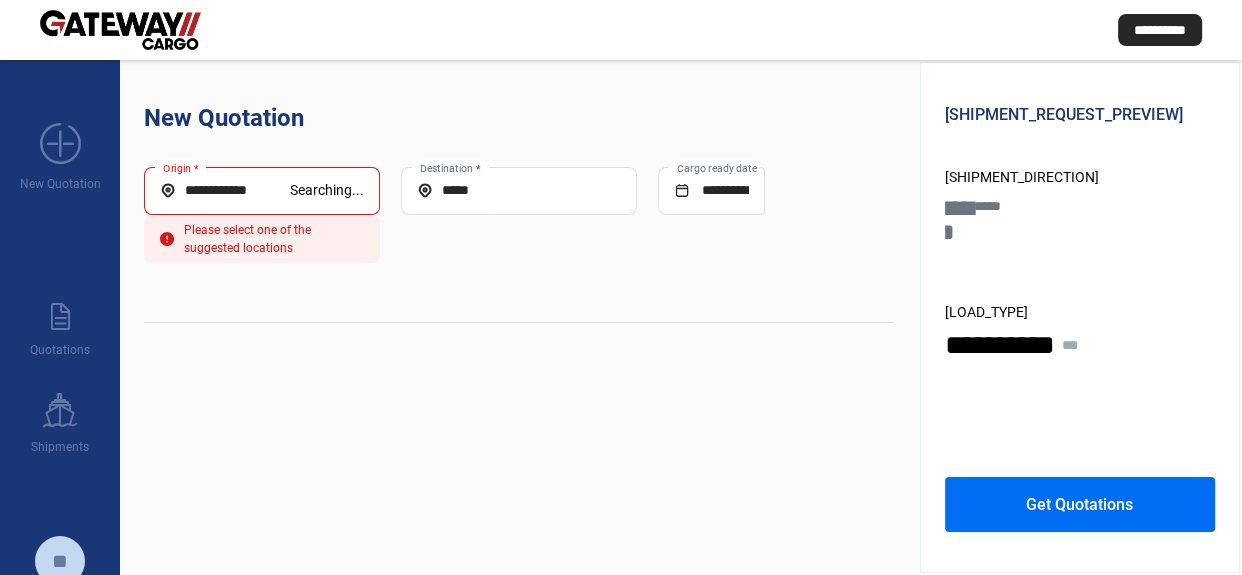 click on "**********" at bounding box center (225, 191) 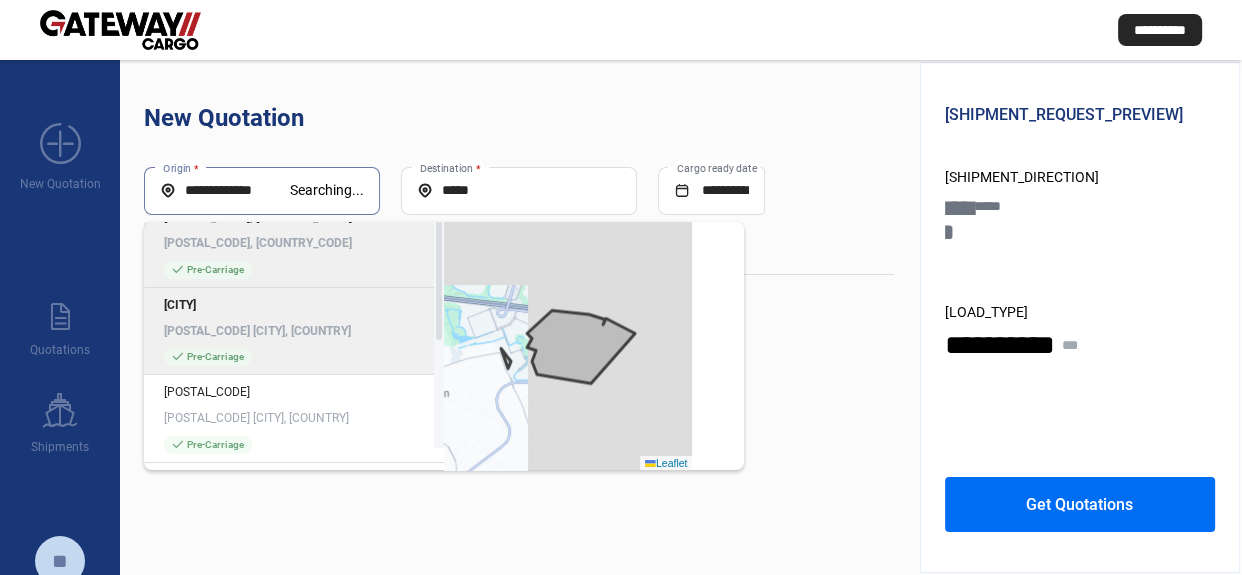 scroll, scrollTop: 0, scrollLeft: 0, axis: both 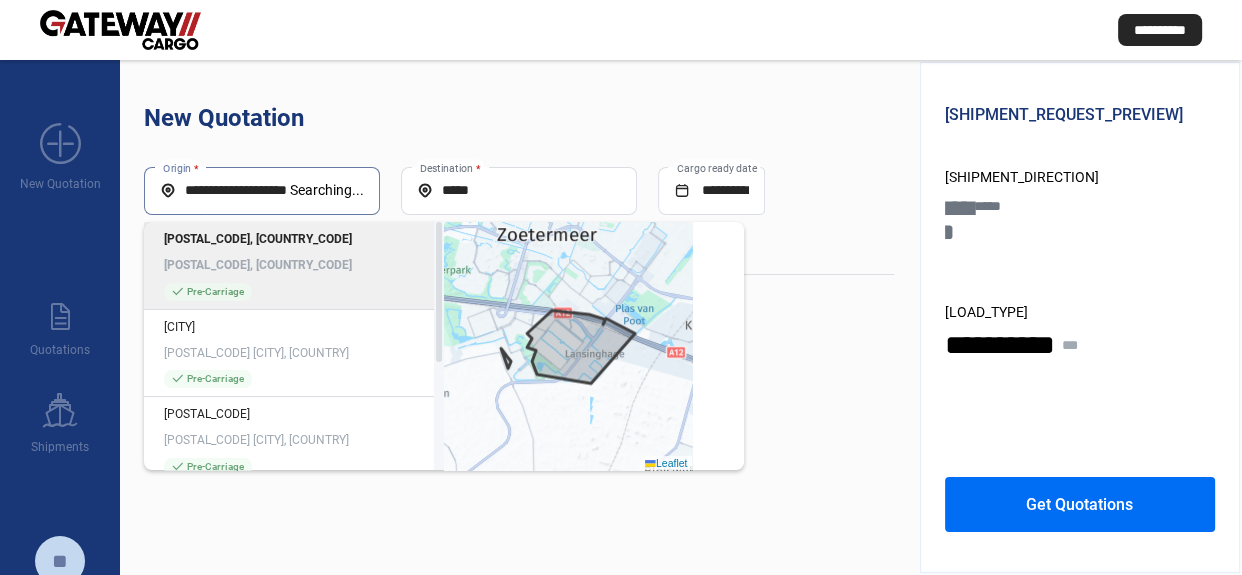 type on "**********" 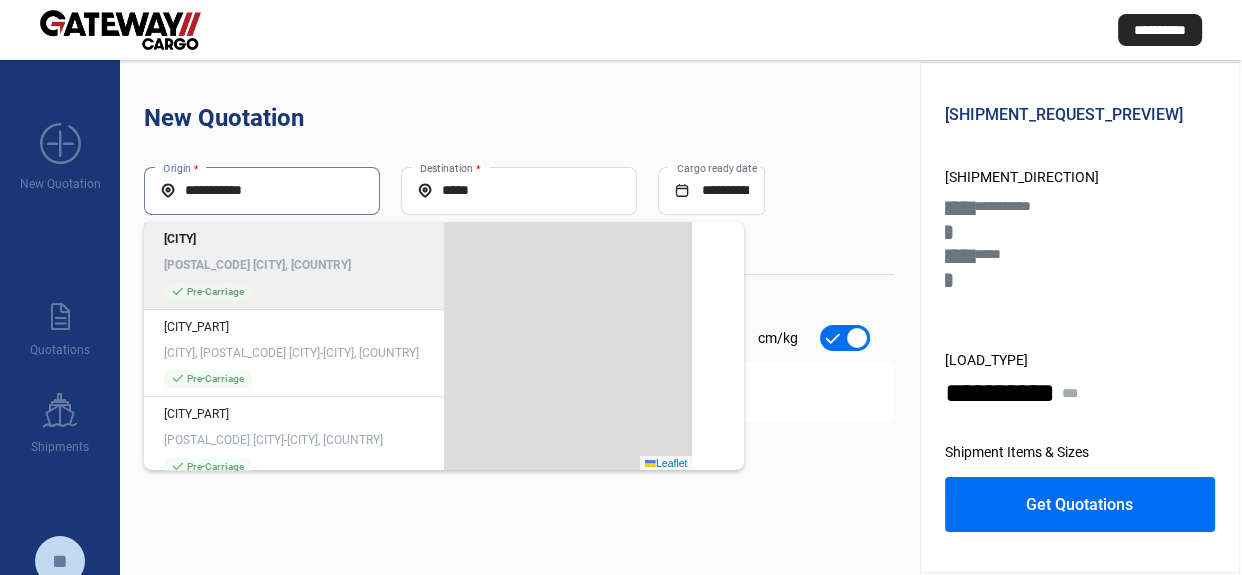 click on "**********" at bounding box center (262, 191) 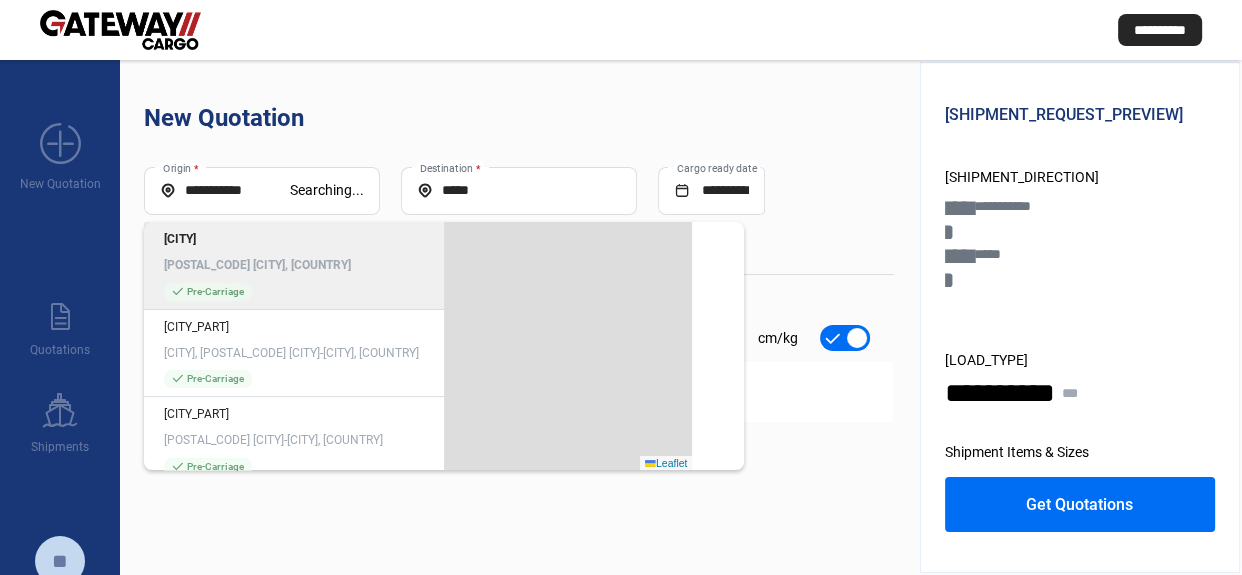 click on "[POSTAL_CODE] [CITY], [COUNTRY]" at bounding box center [294, 265] 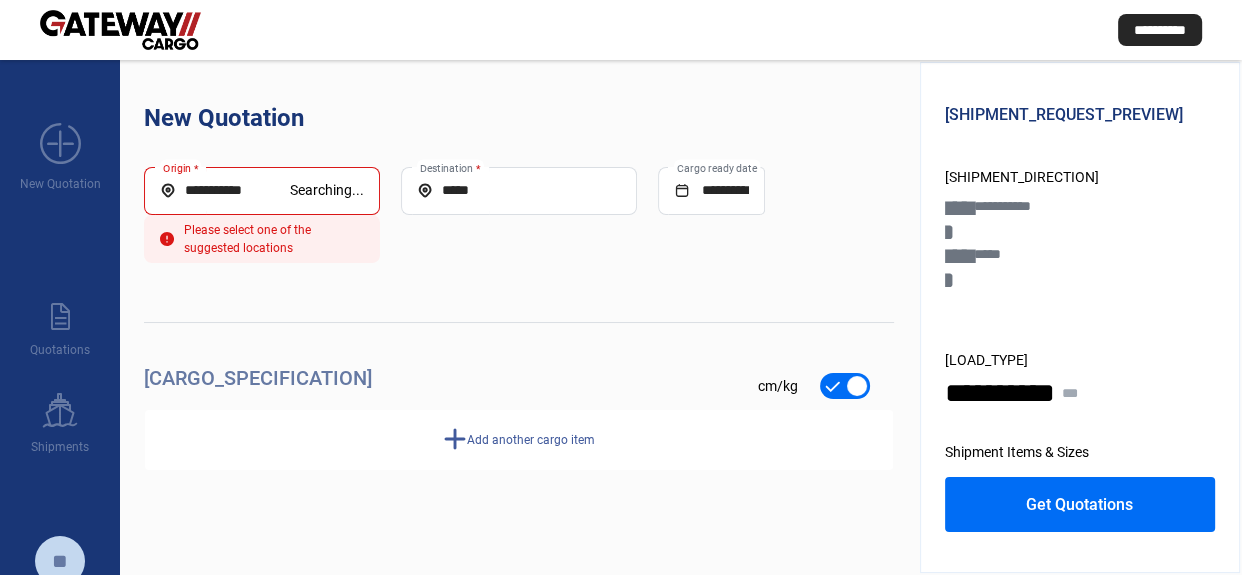 click on "**********" at bounding box center (225, 190) 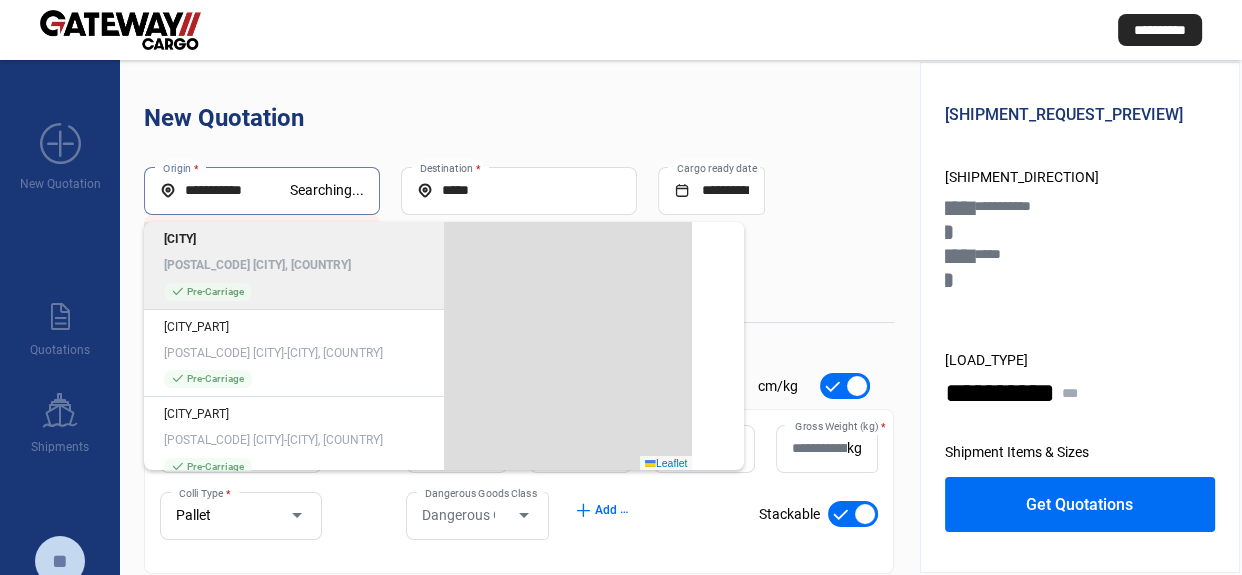 click on "[POSTAL_CODE] [CITY], [COUNTRY]" at bounding box center (294, 265) 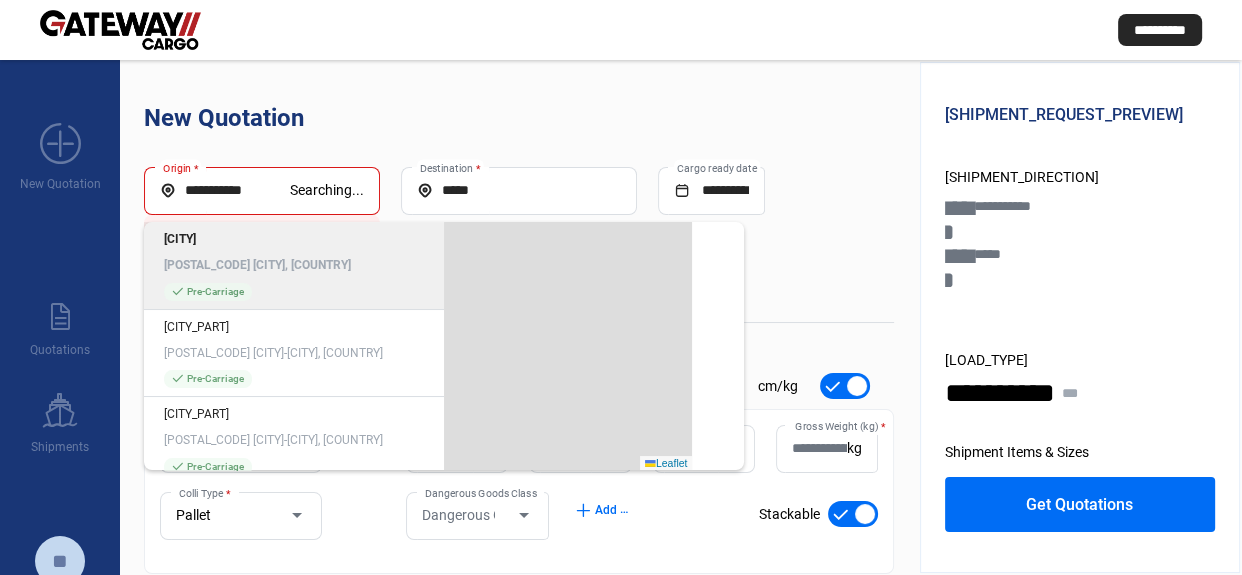 click on "[POSTAL_CODE] [CITY], [COUNTRY]" at bounding box center [294, 265] 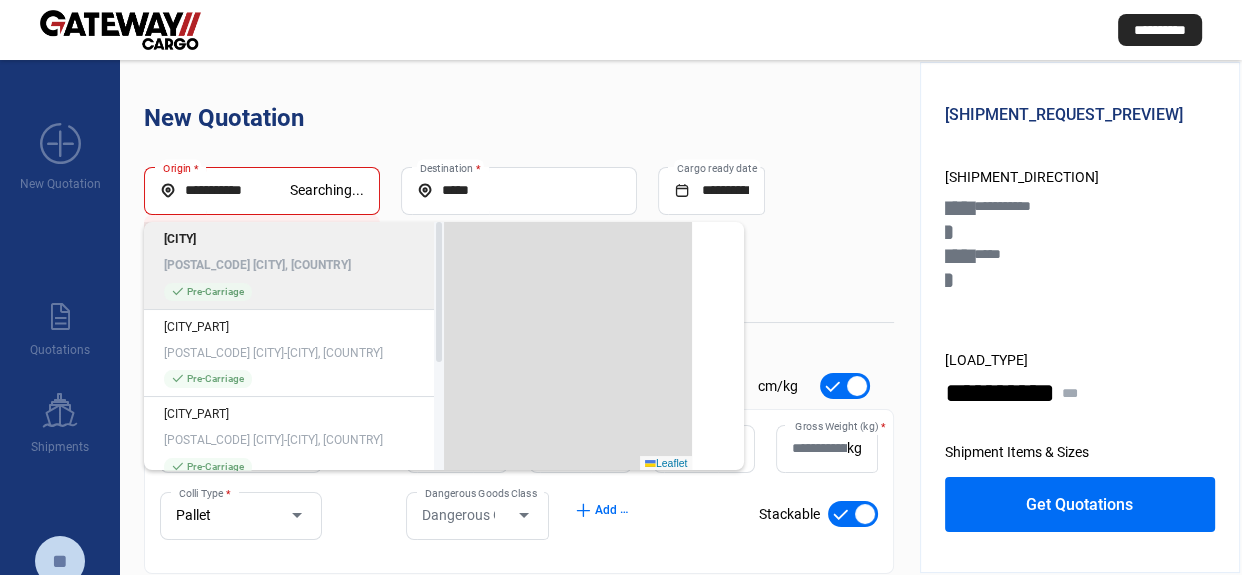 click on "[CITY]" at bounding box center [294, 239] 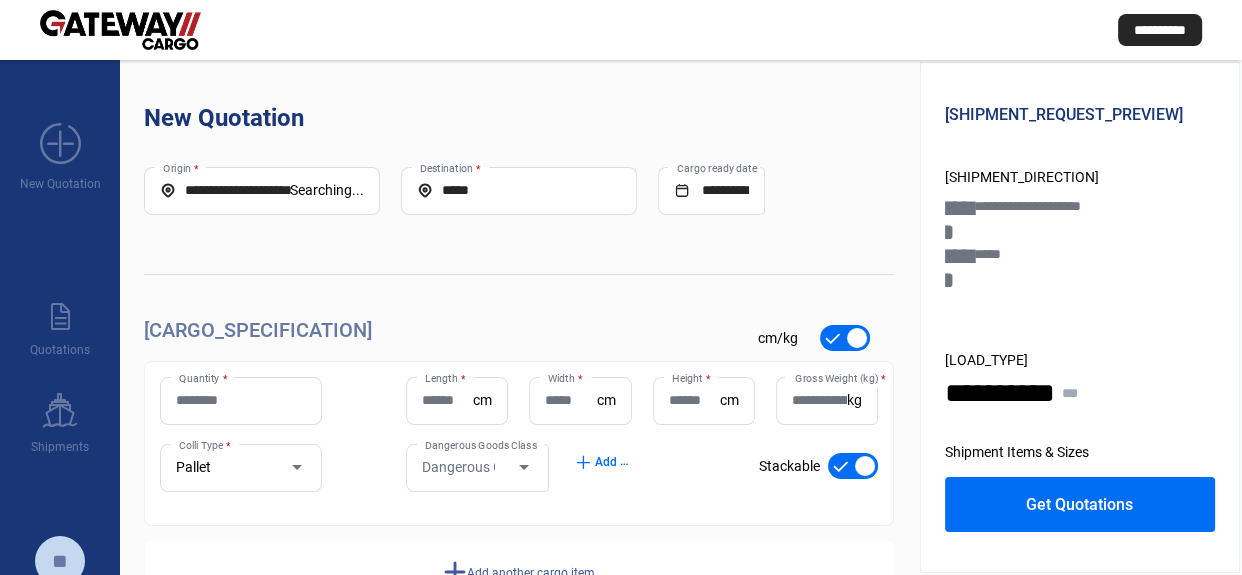 click on "Quantity *" at bounding box center (241, 401) 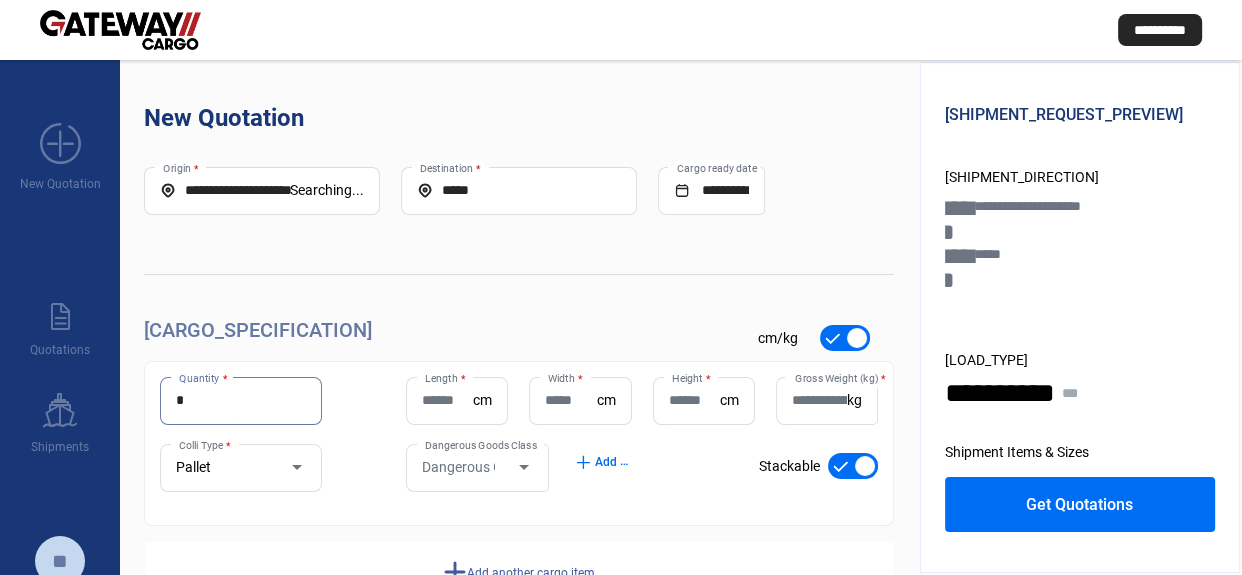 type on "*" 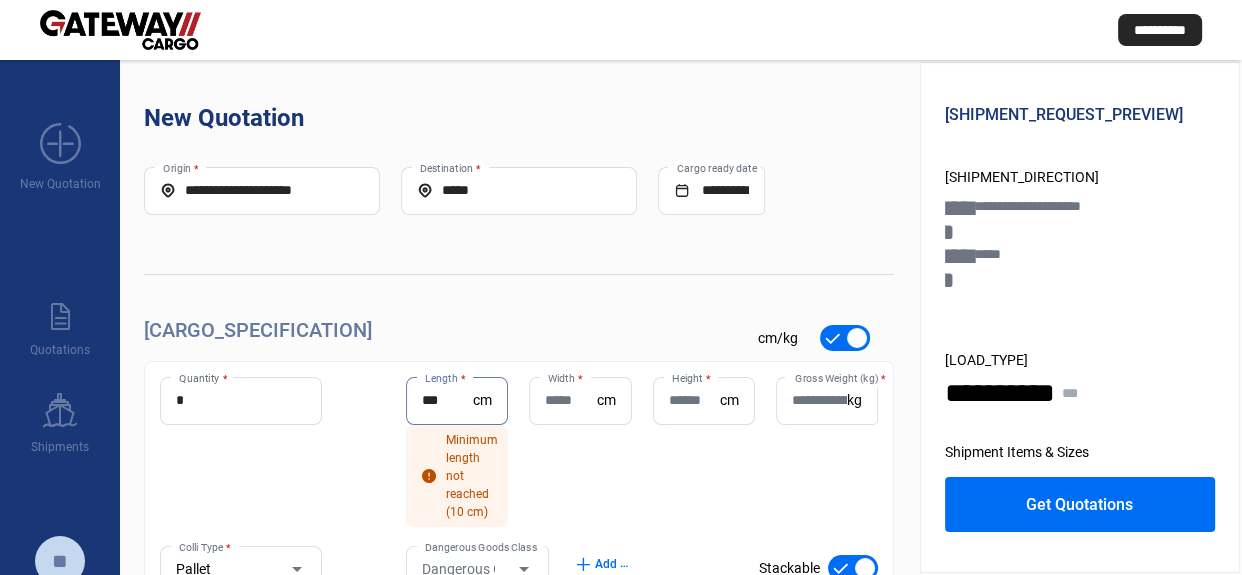 type on "***" 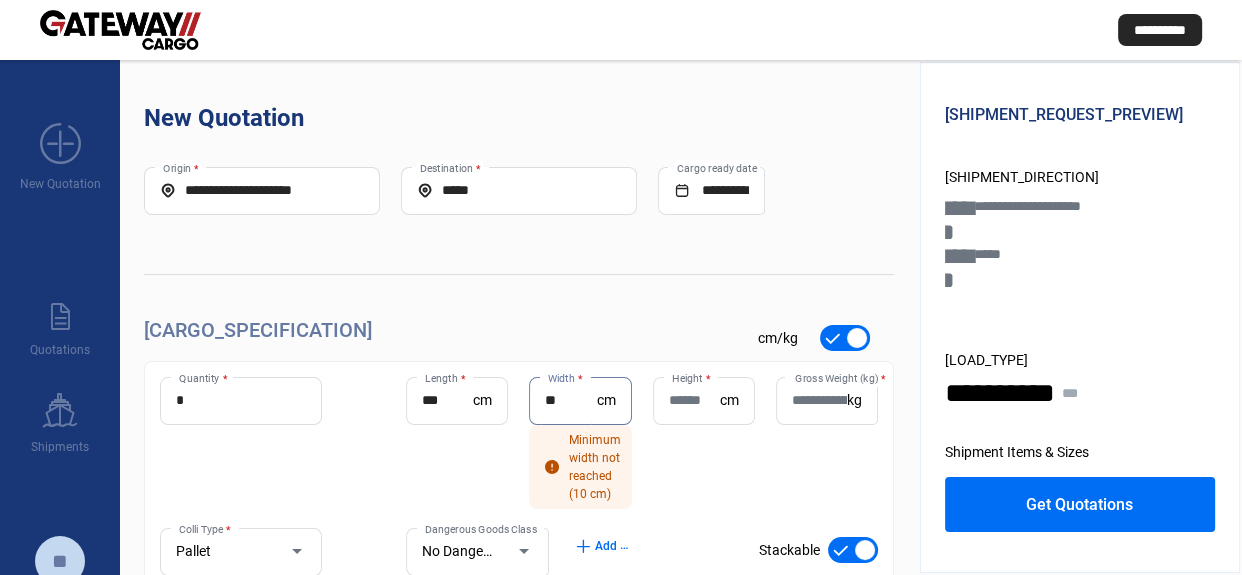 type on "**" 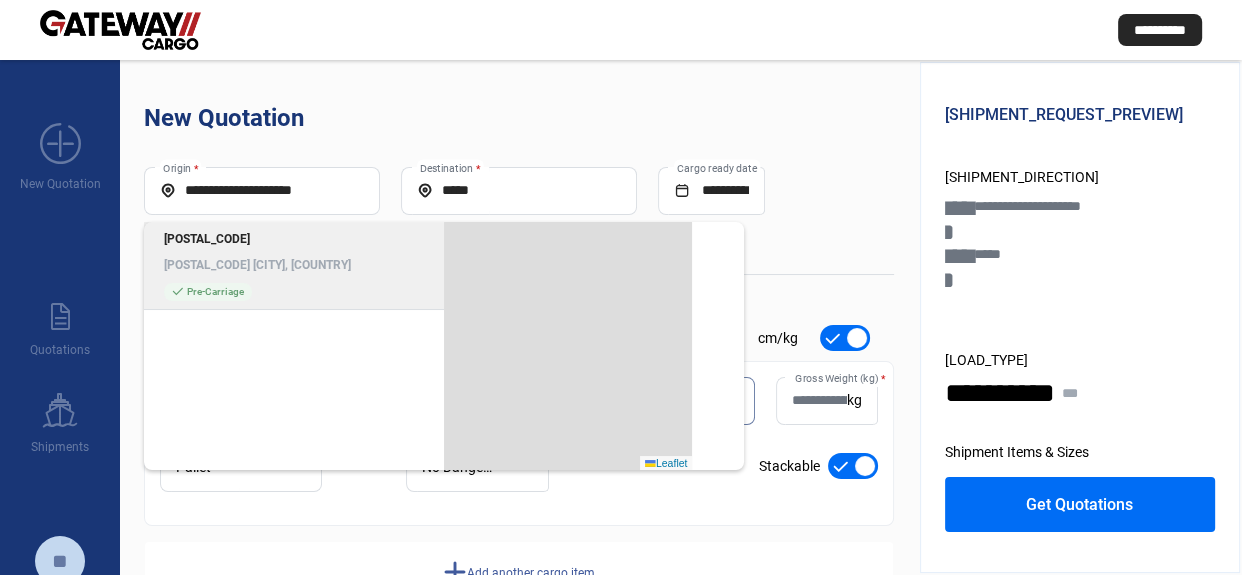 type on "**" 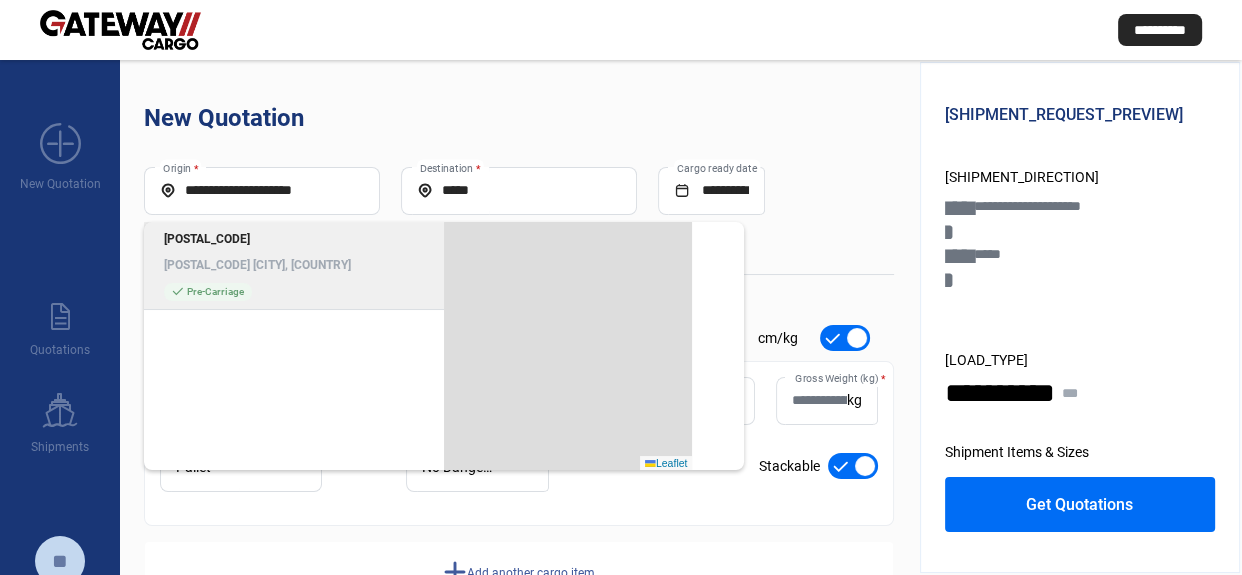 click on "**********" at bounding box center (519, 385) 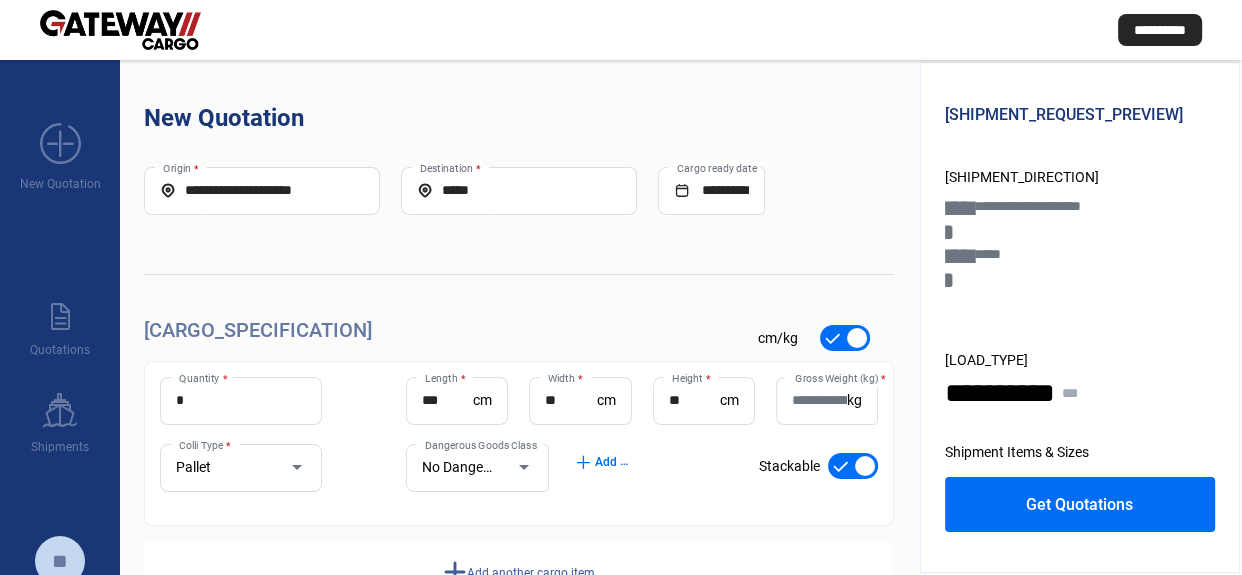 click on "[POSTAL_CODE], [COUNTRY_CODE]" at bounding box center (819, 400) 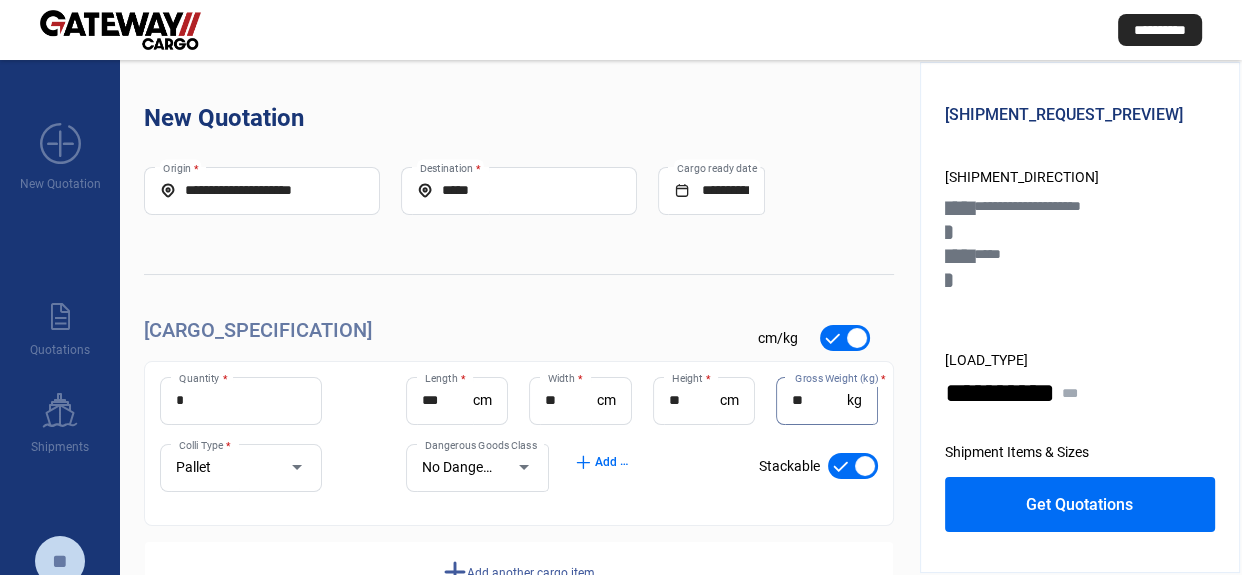 type on "**" 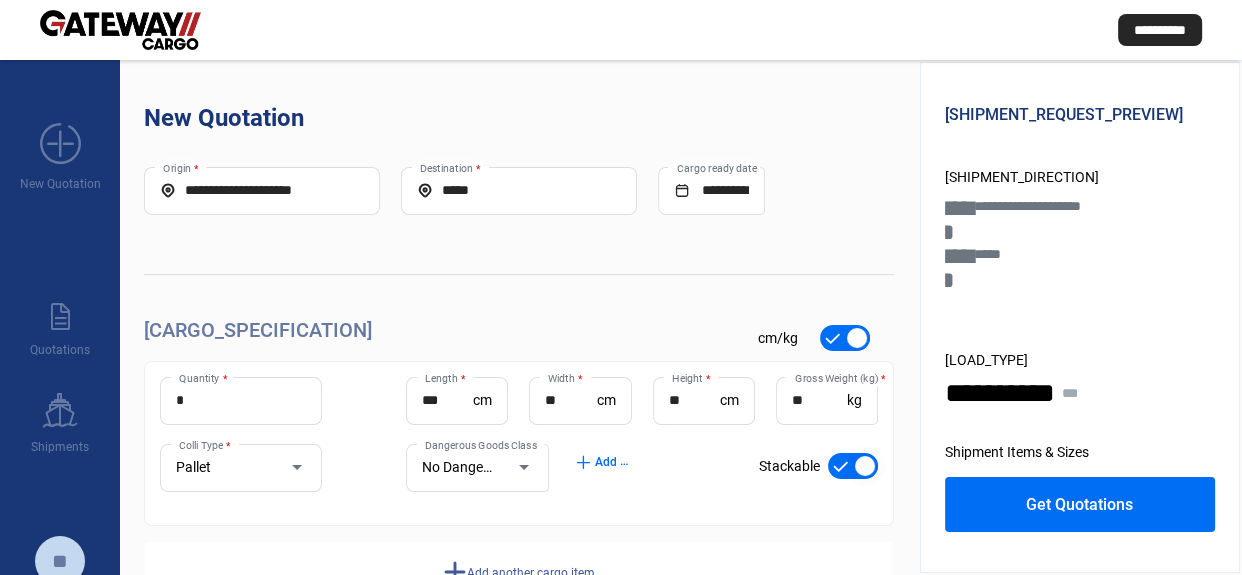 click at bounding box center (865, 466) 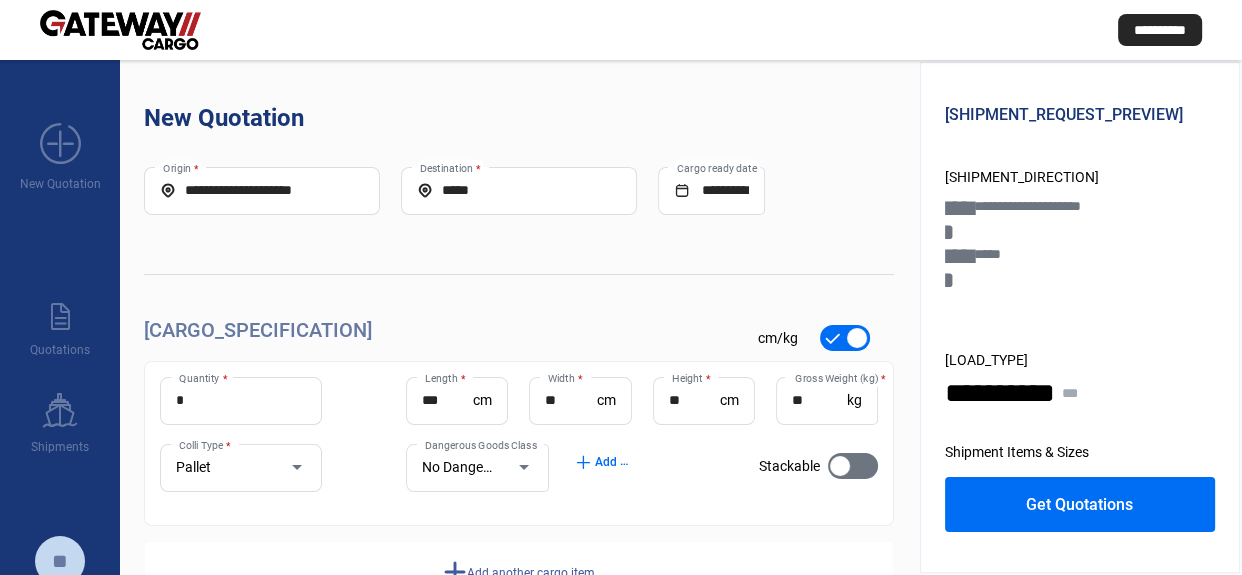 click on "Get Quotations" at bounding box center (1080, 504) 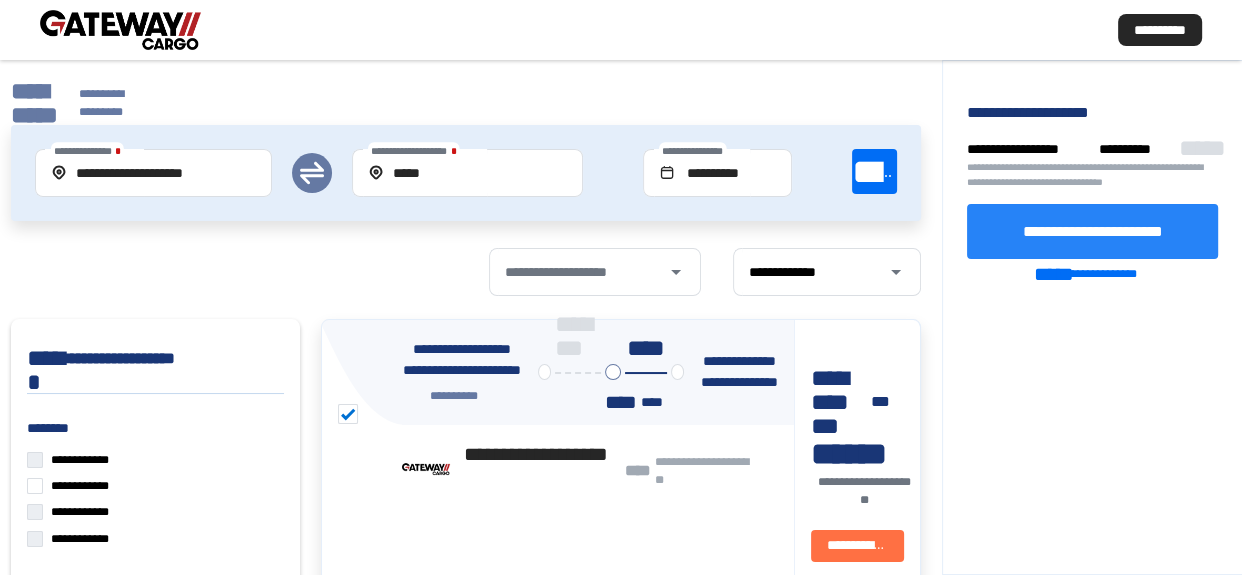 click on "**********" at bounding box center [1093, 230] 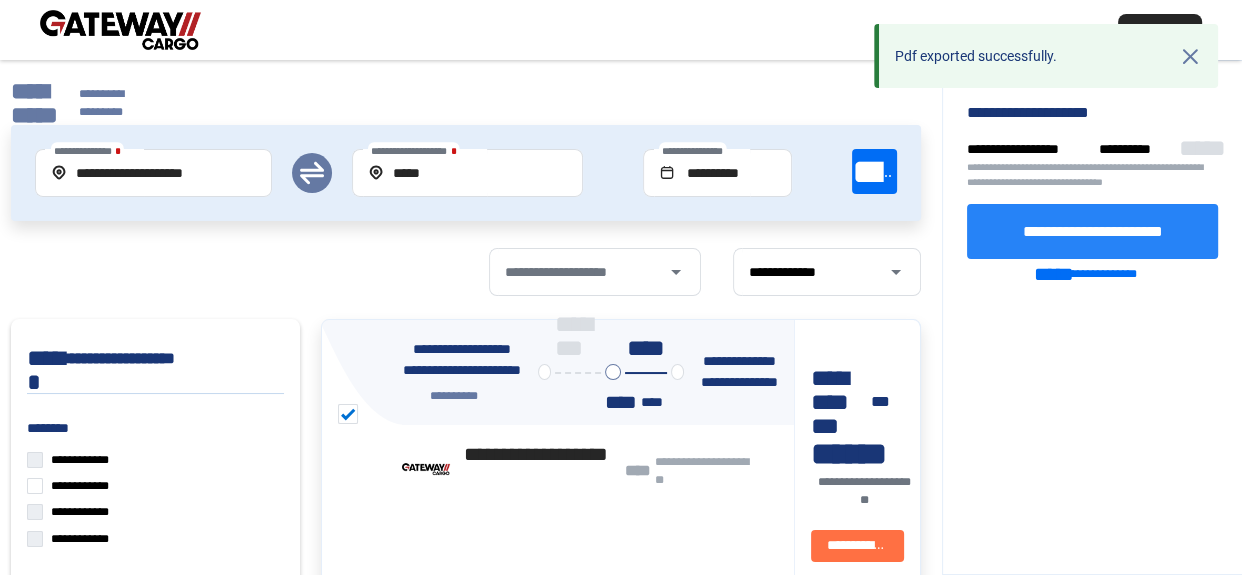 click on "**********" at bounding box center (1092, 231) 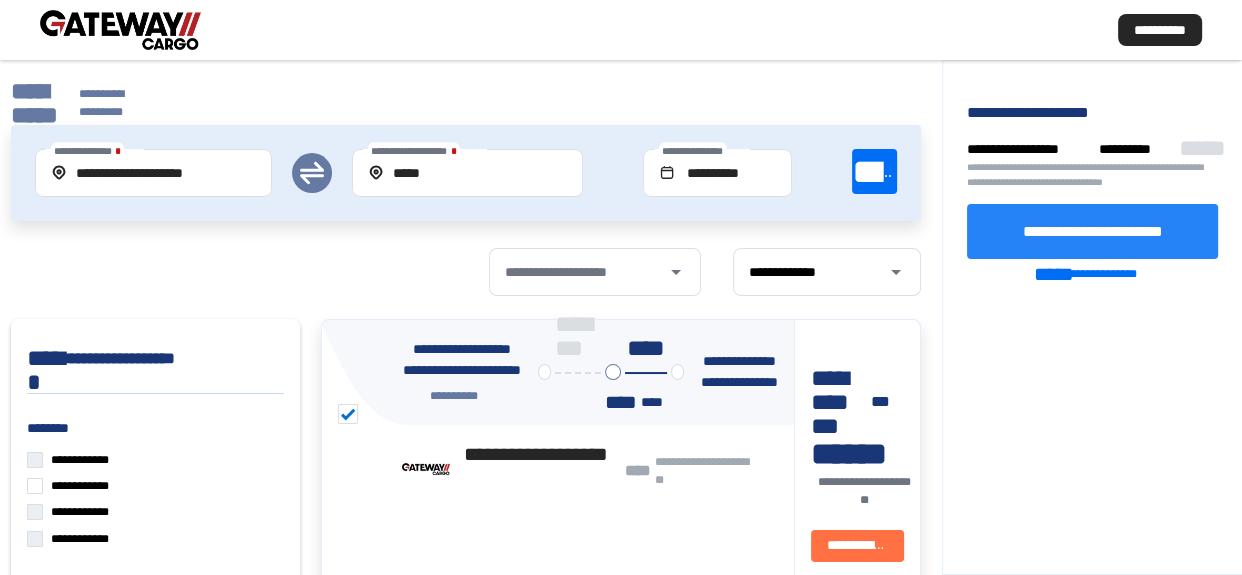 click on "**********" at bounding box center [77, 103] 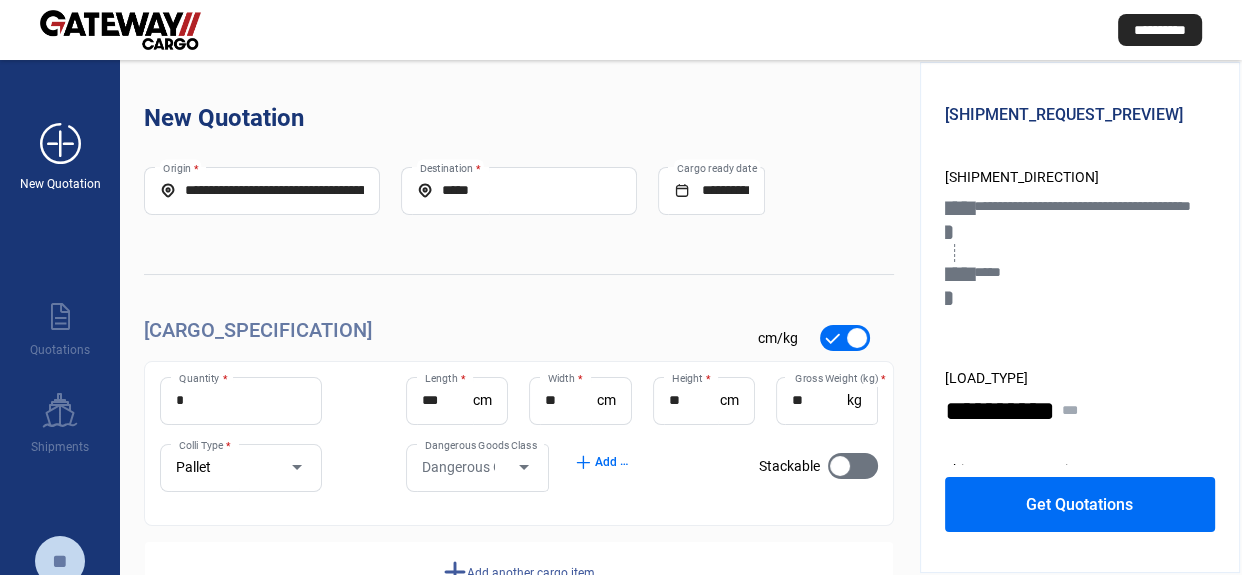 click on "add_new" at bounding box center [60, 144] 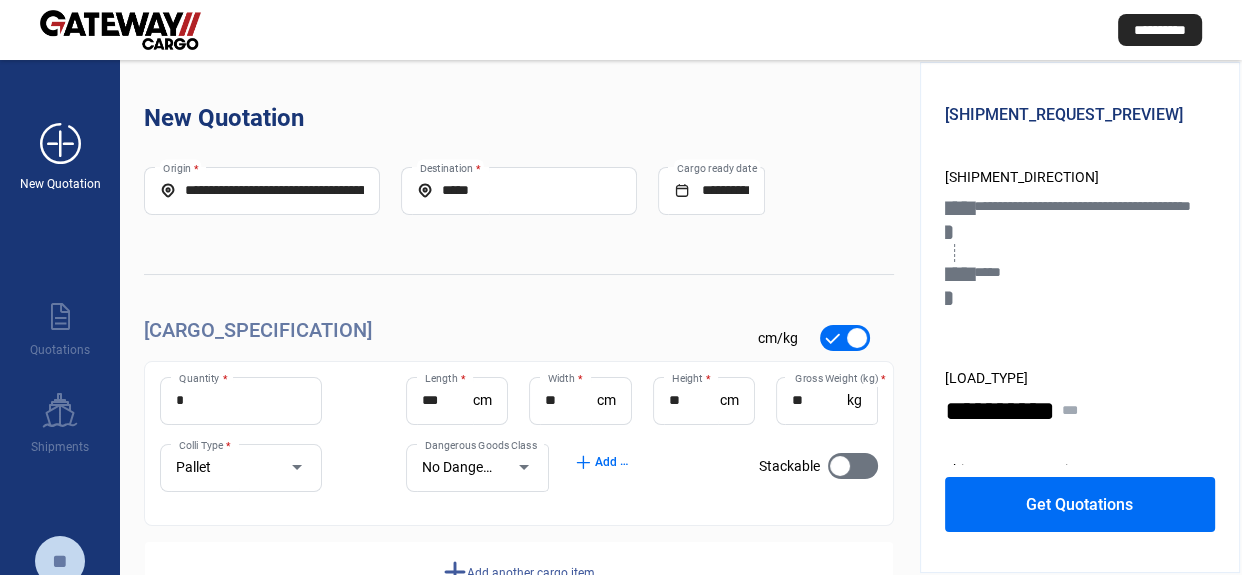 click on "add_new" at bounding box center [60, 144] 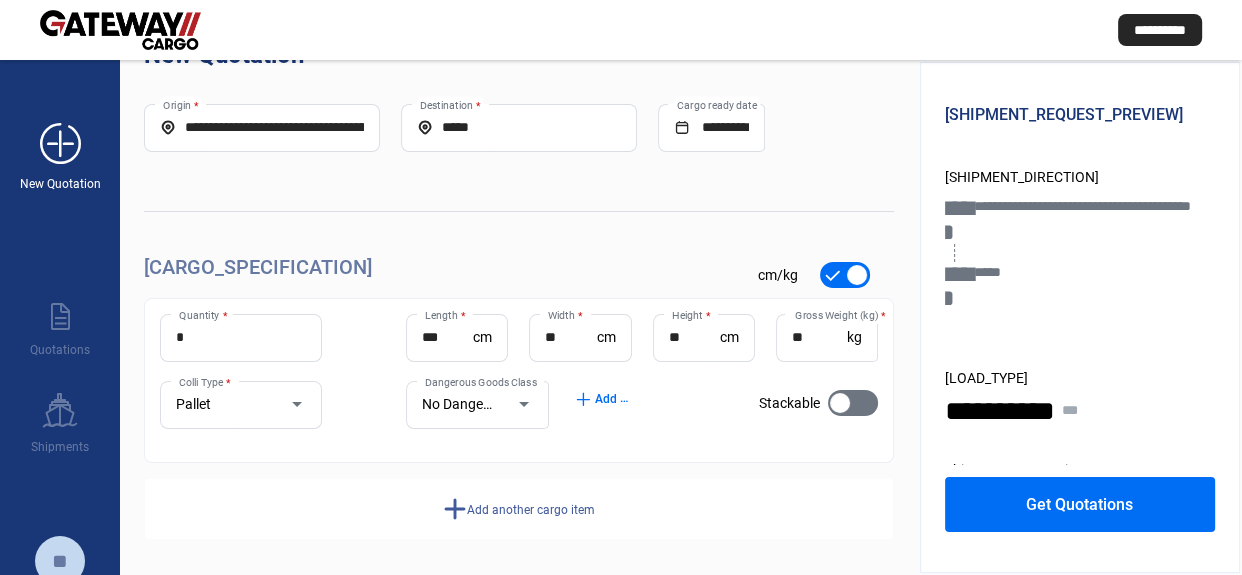 scroll, scrollTop: 0, scrollLeft: 0, axis: both 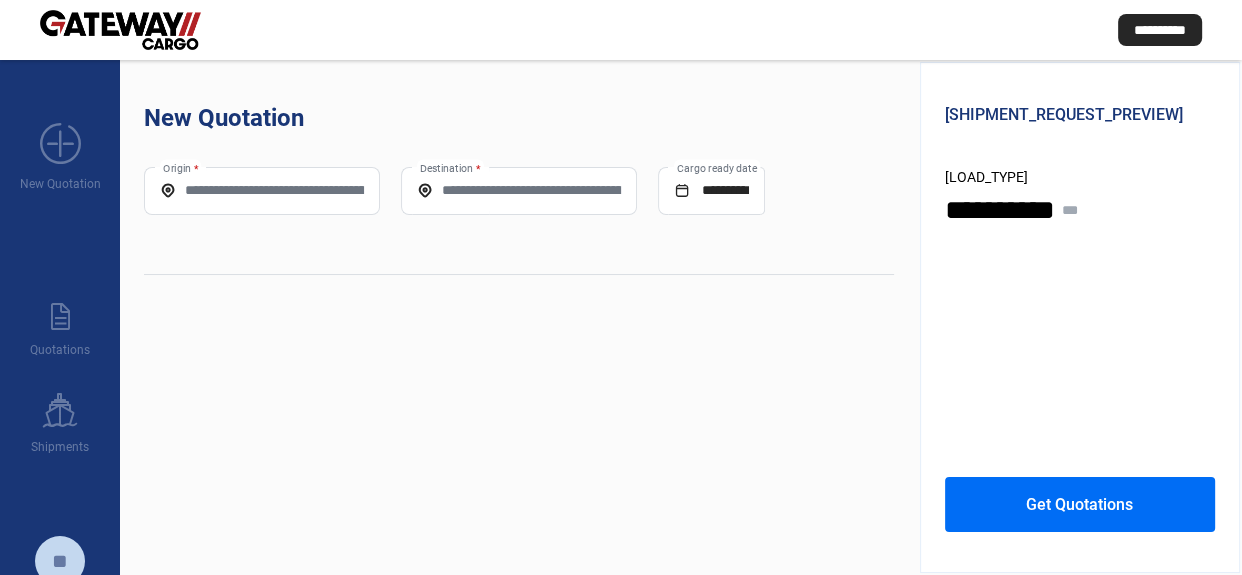 click on "Origin *" at bounding box center (262, 190) 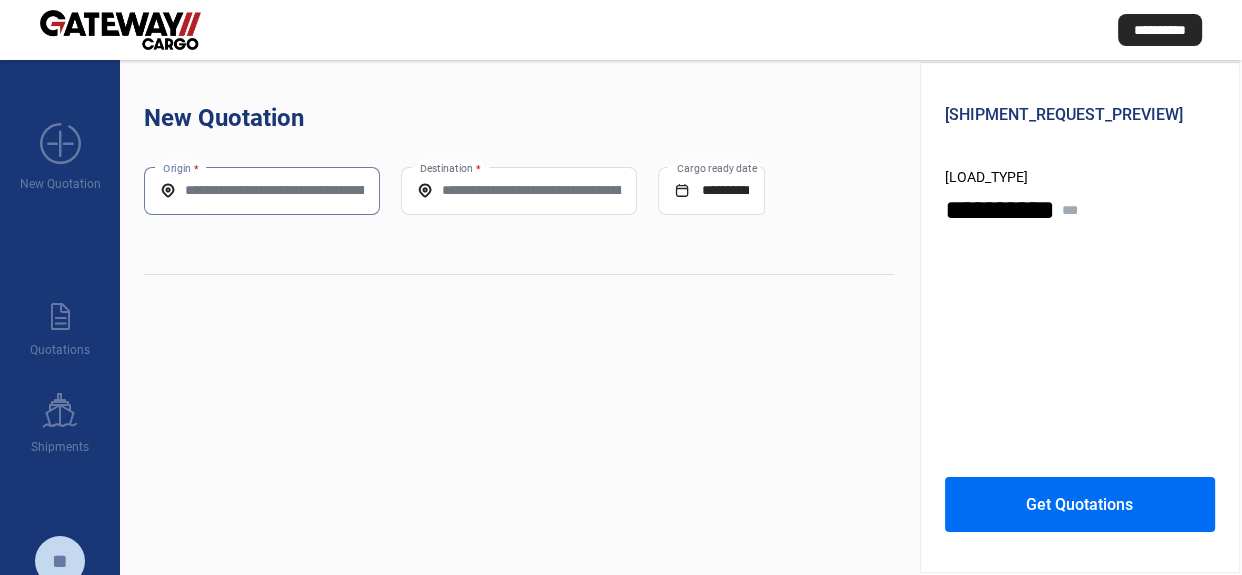 paste on "**********" 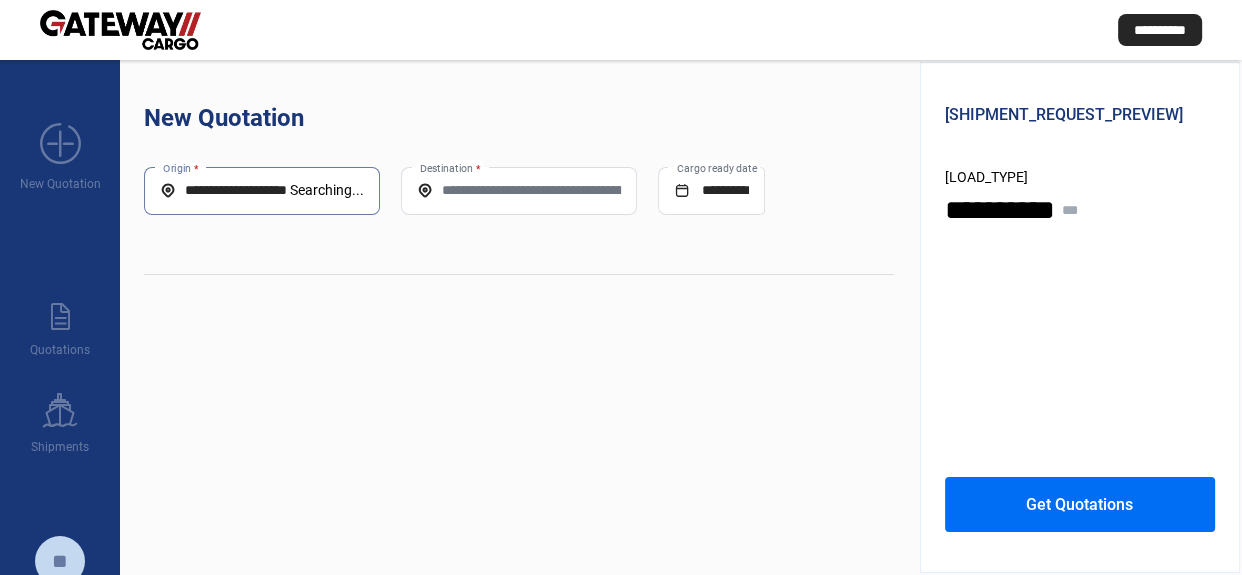 scroll, scrollTop: 0, scrollLeft: 0, axis: both 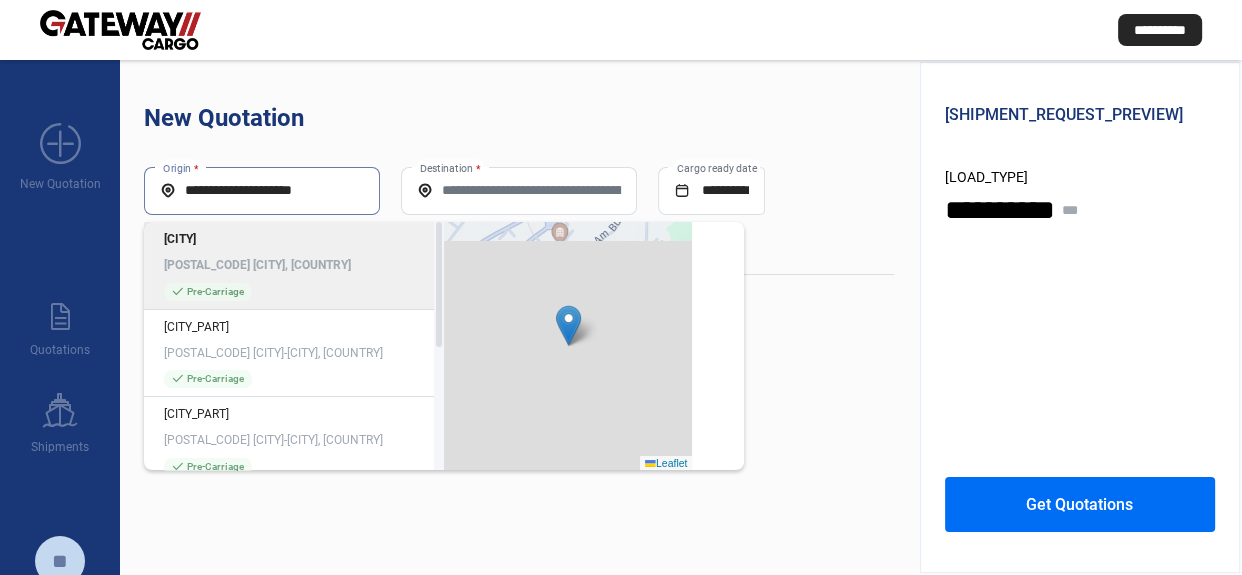 type on "**********" 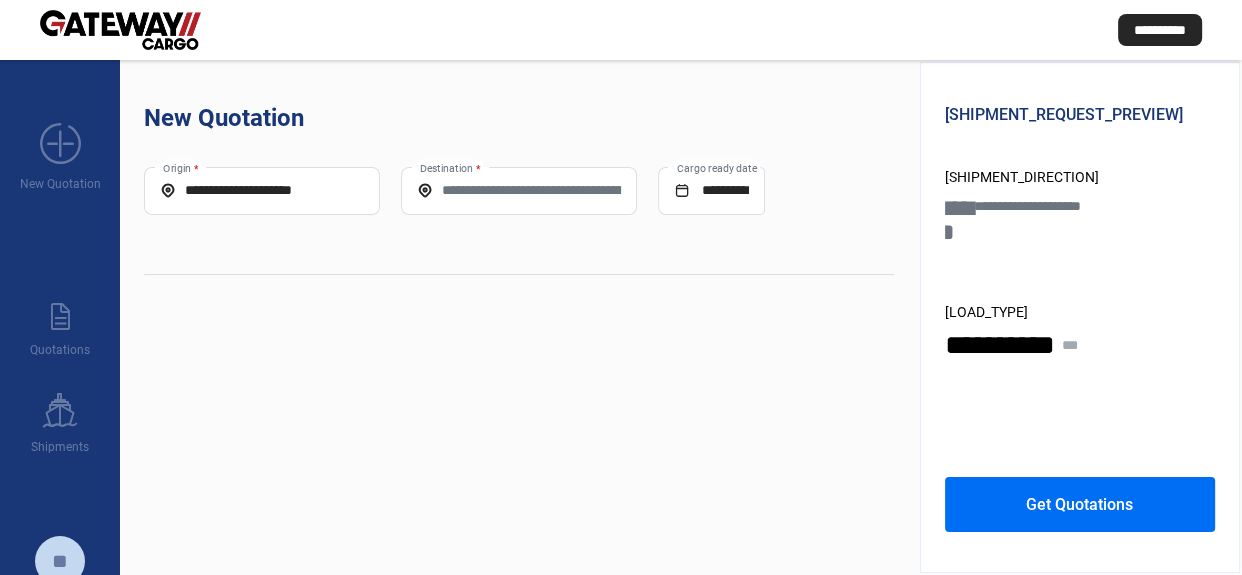 click on "Destination *" at bounding box center [519, 191] 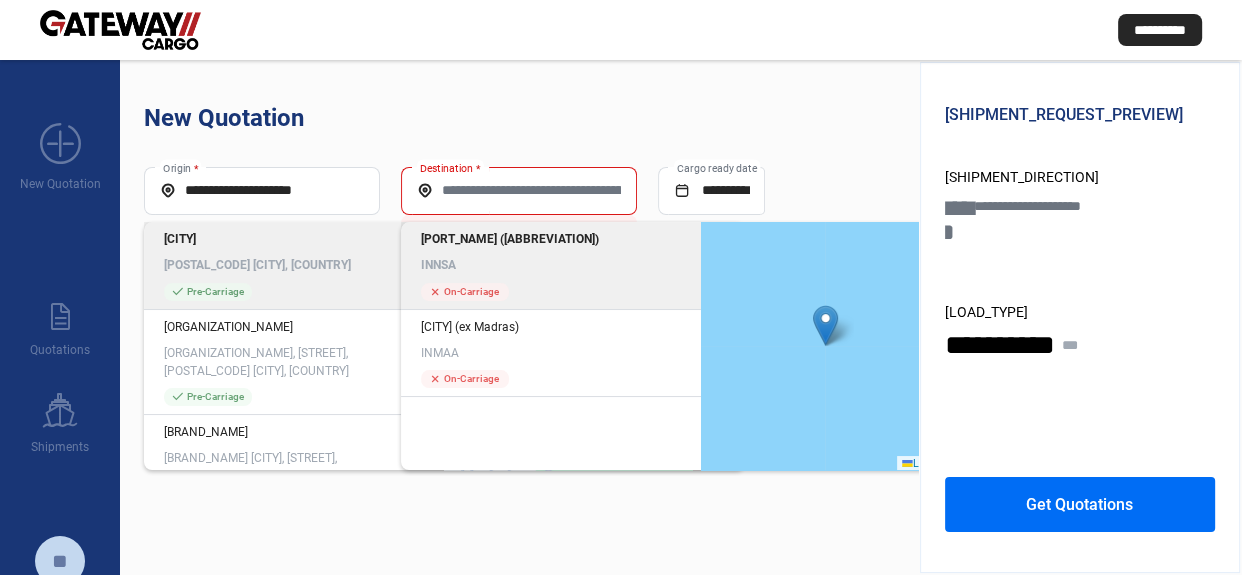 click on "[PORT_NAME] ([ABBREVIATION]) [COUNTRY_CODE] cross  On-Carriage" at bounding box center (551, 266) 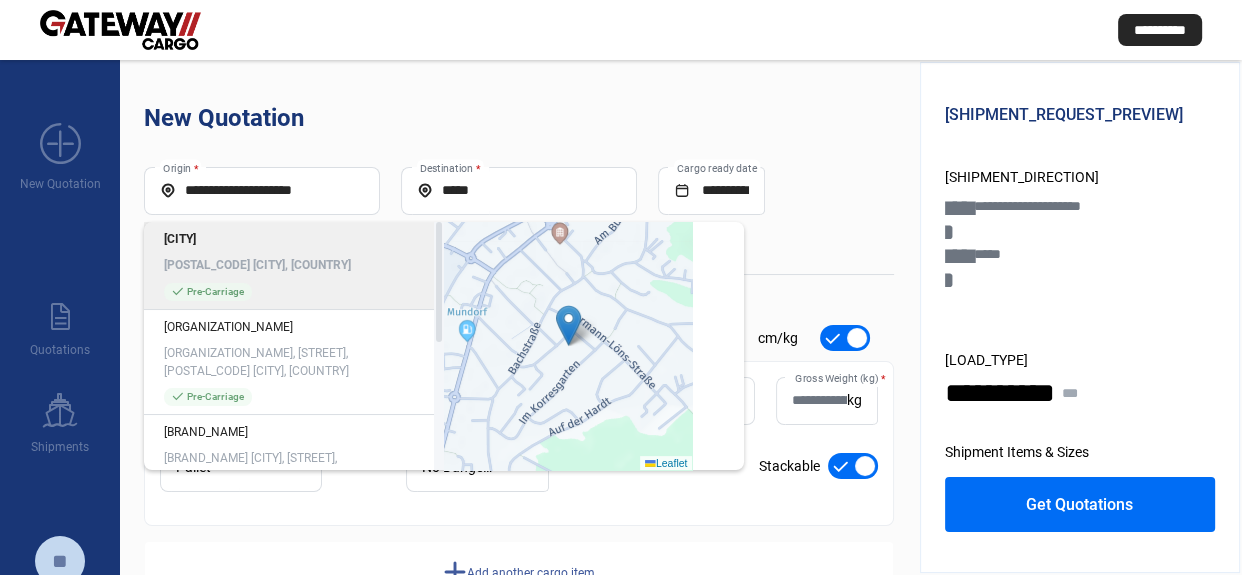 click on "check_mark  Pre-Carriage" at bounding box center (294, 291) 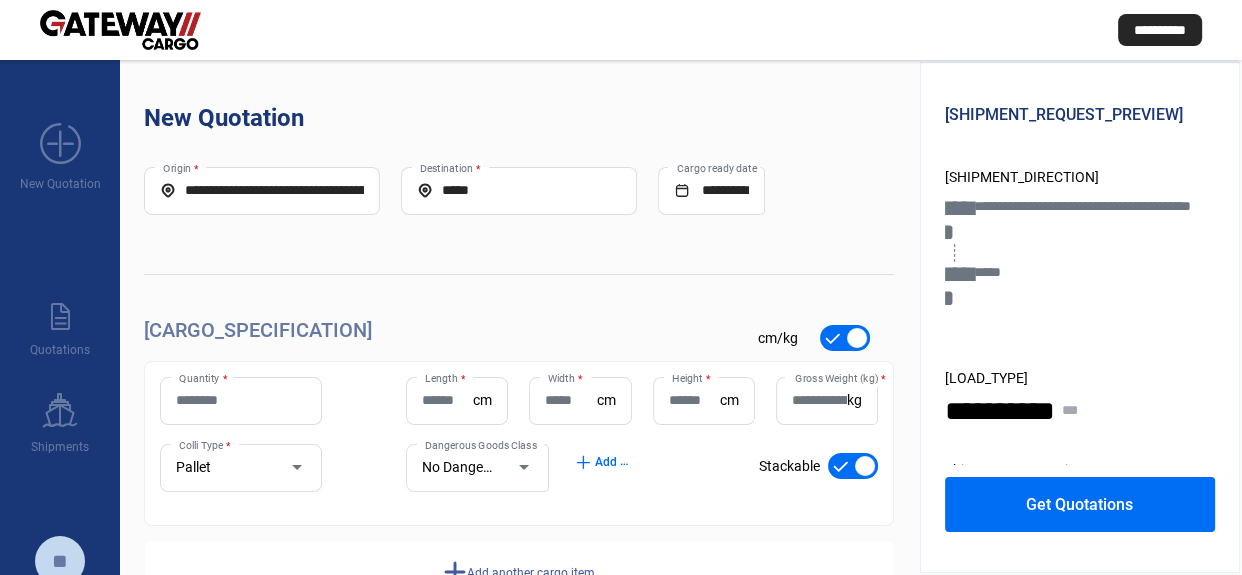 click on "**********" at bounding box center [262, 190] 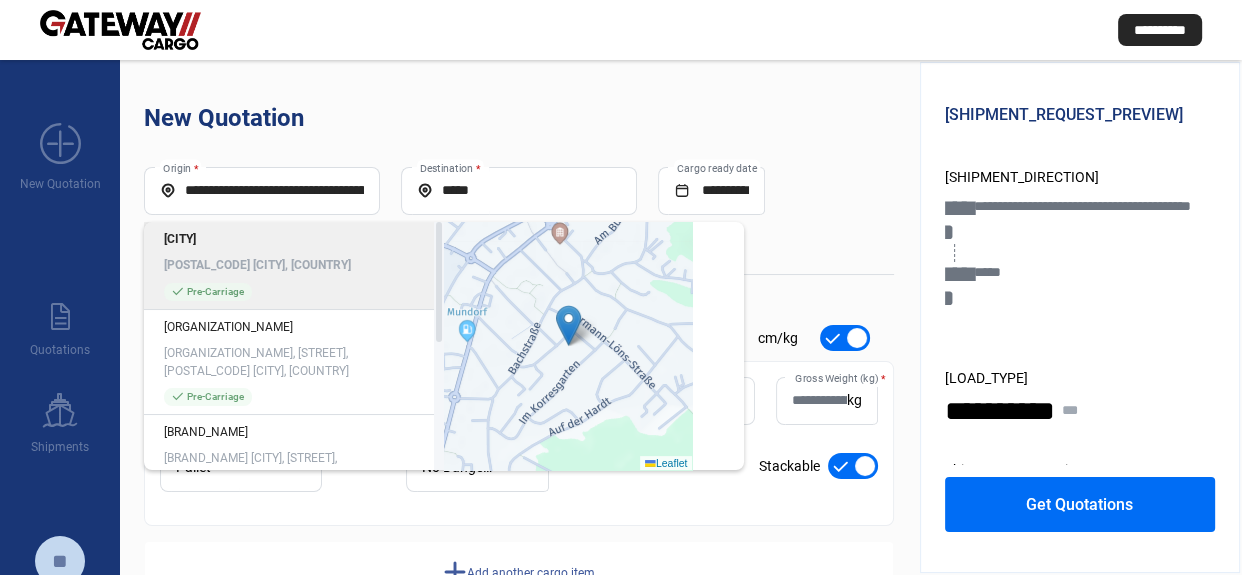 click on "[POSTAL_CODE] [CITY], [COUNTRY]" at bounding box center (294, 265) 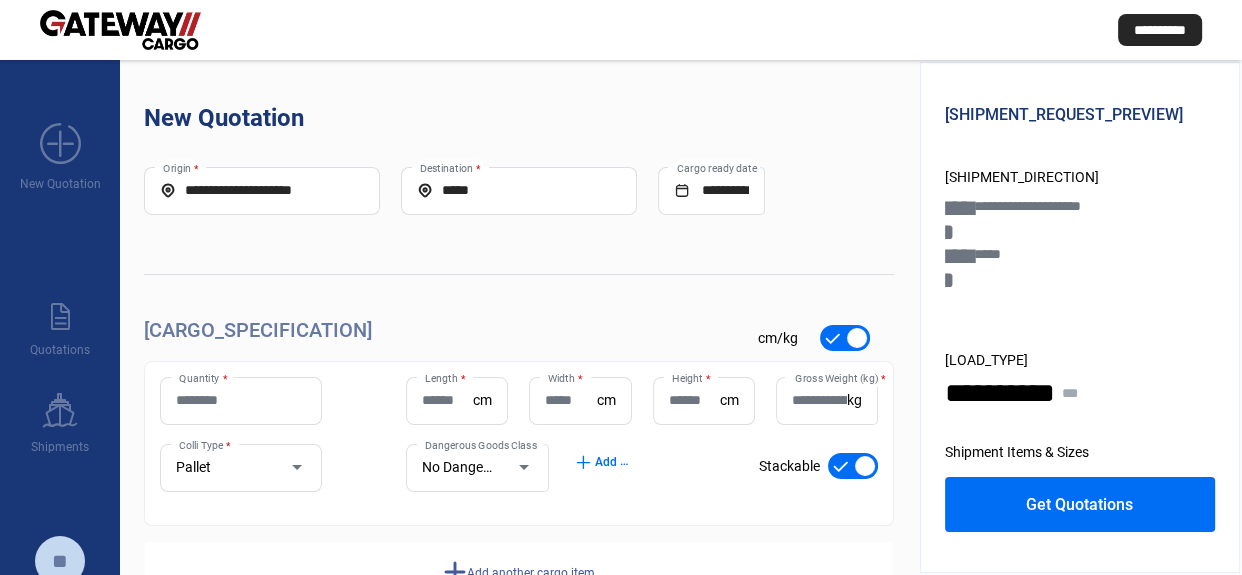 click on "Quantity *" at bounding box center [241, 400] 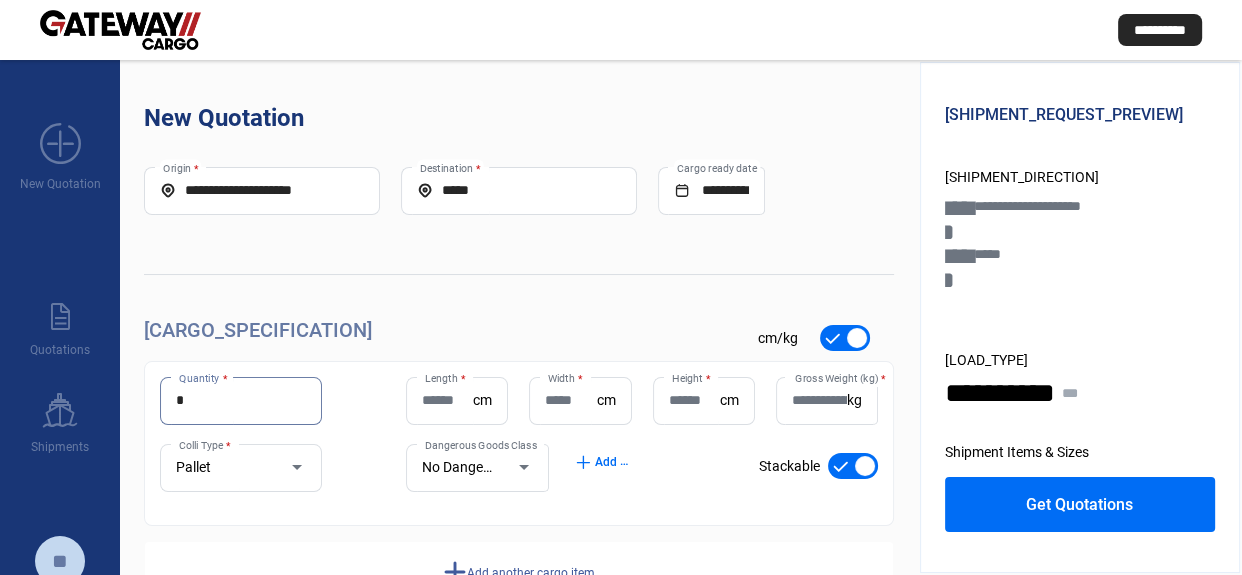 type on "*" 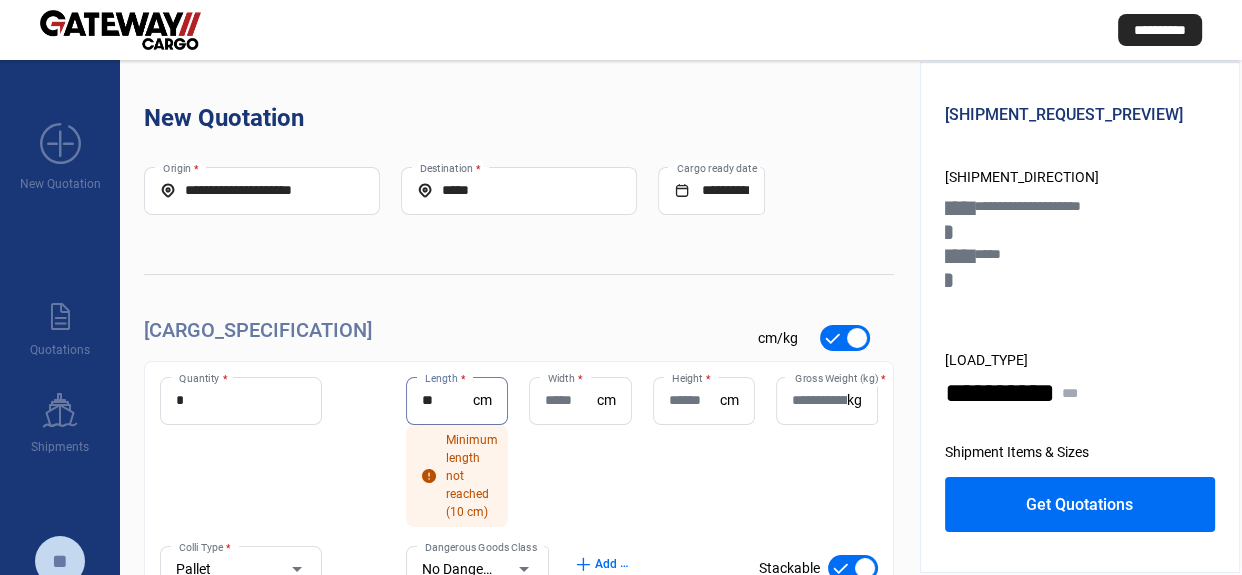 type on "**" 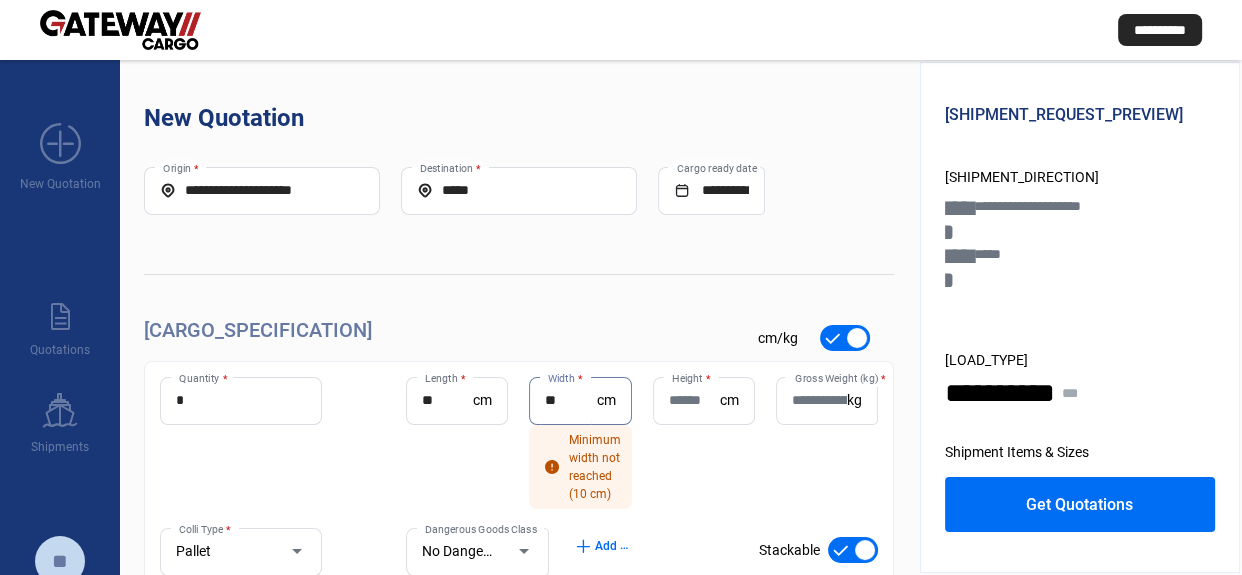 type on "**" 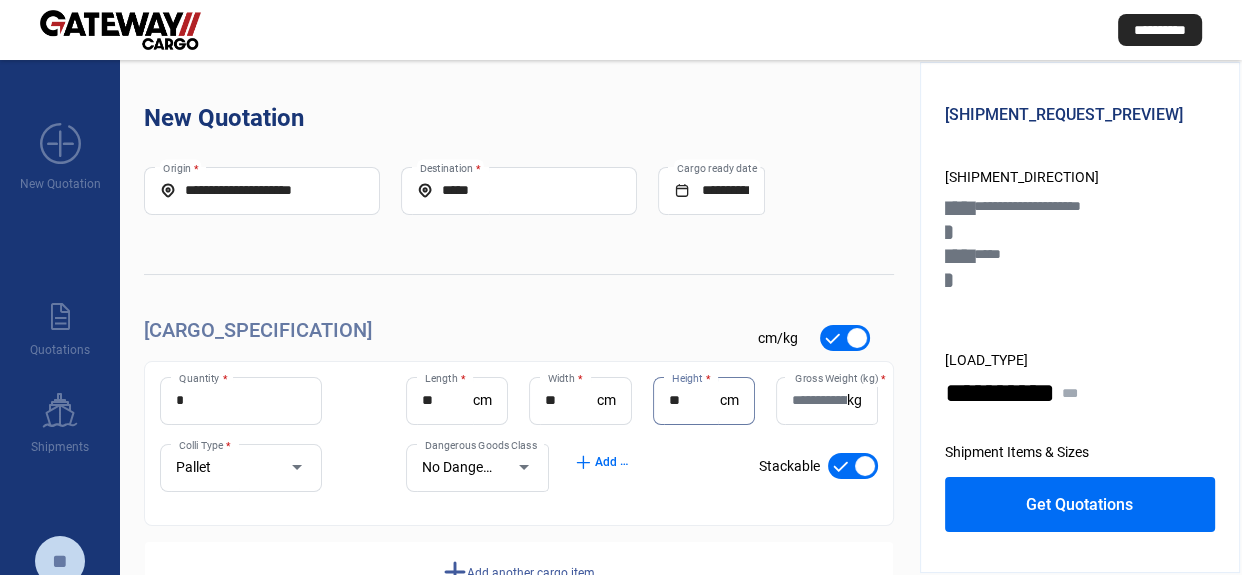 type on "**" 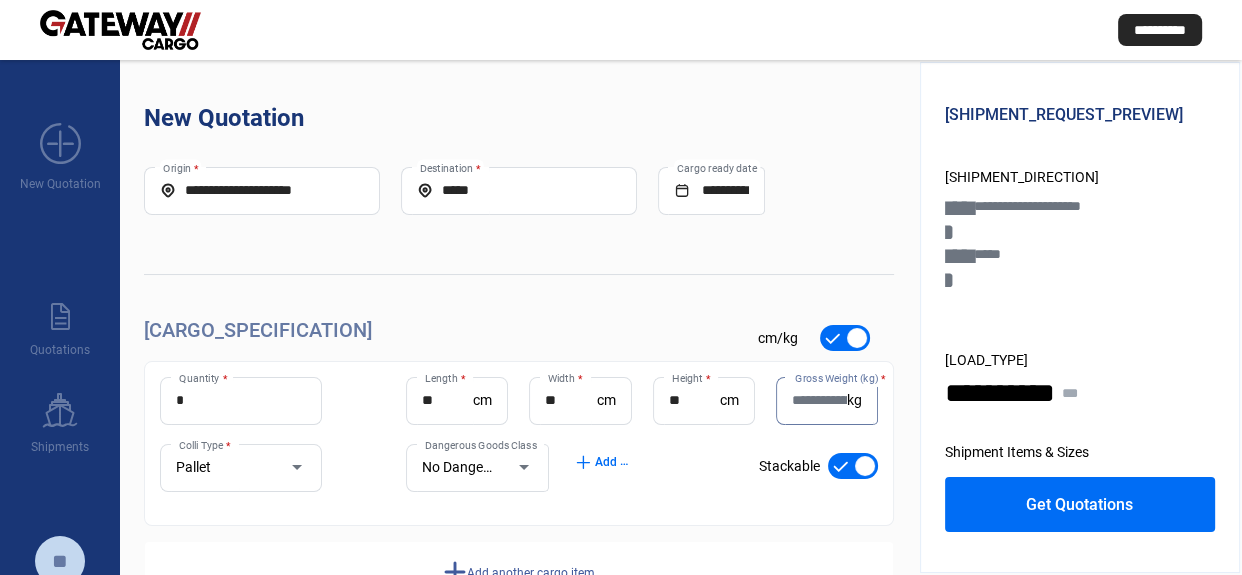 click on "[POSTAL_CODE], [COUNTRY_CODE]" at bounding box center [819, 400] 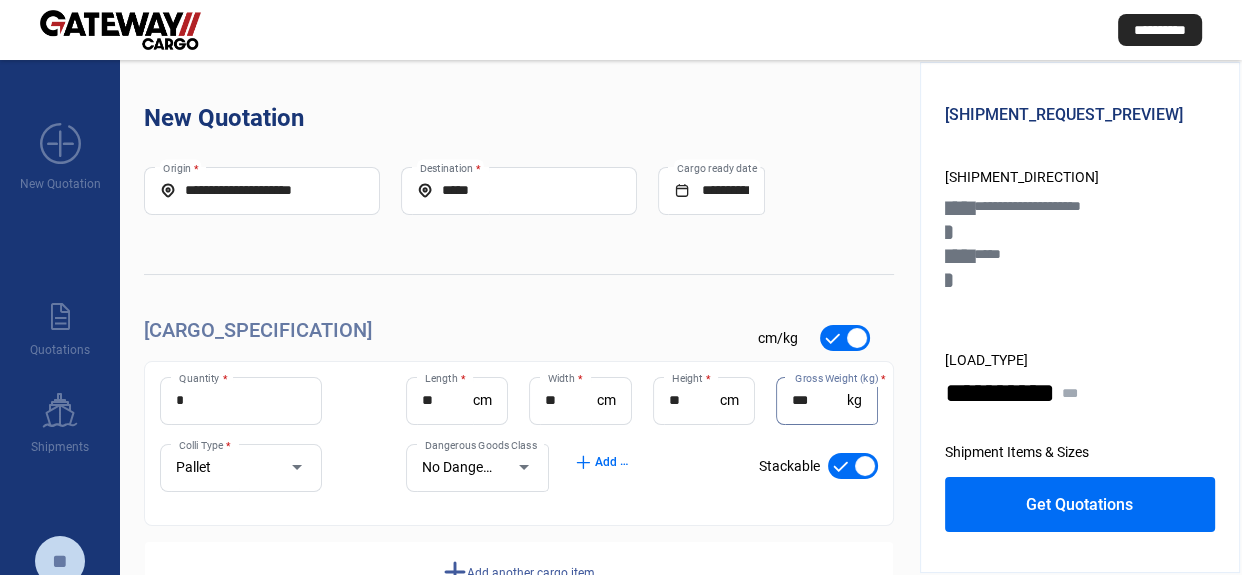 type on "***" 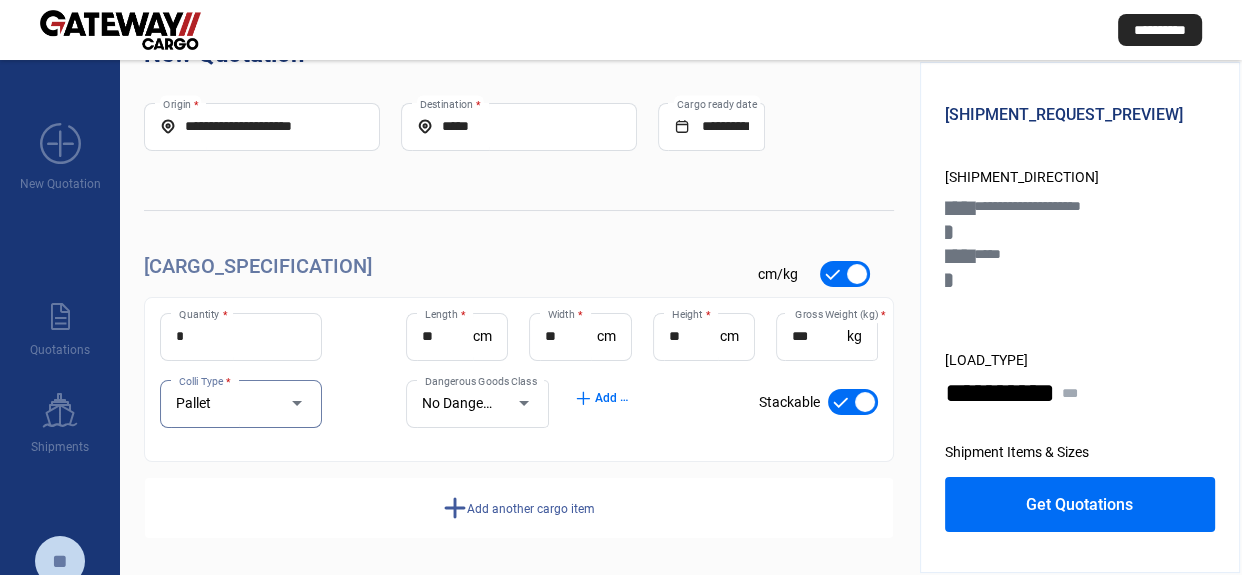 scroll, scrollTop: 67, scrollLeft: 0, axis: vertical 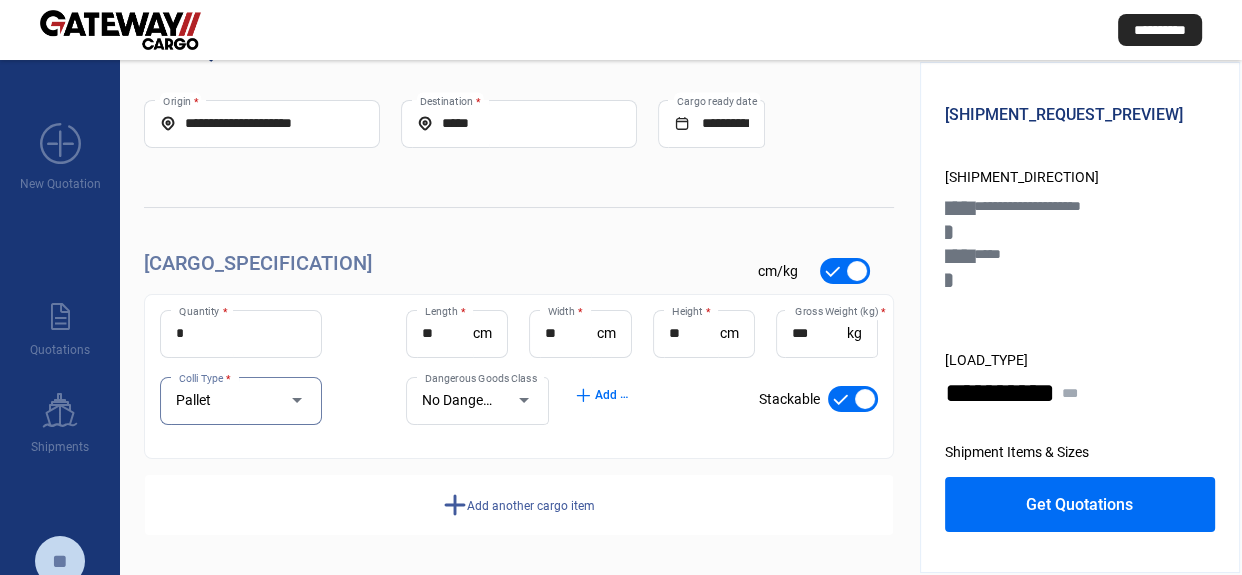 click on "*** Gross Weight (kg)  * kg" at bounding box center [827, 343] 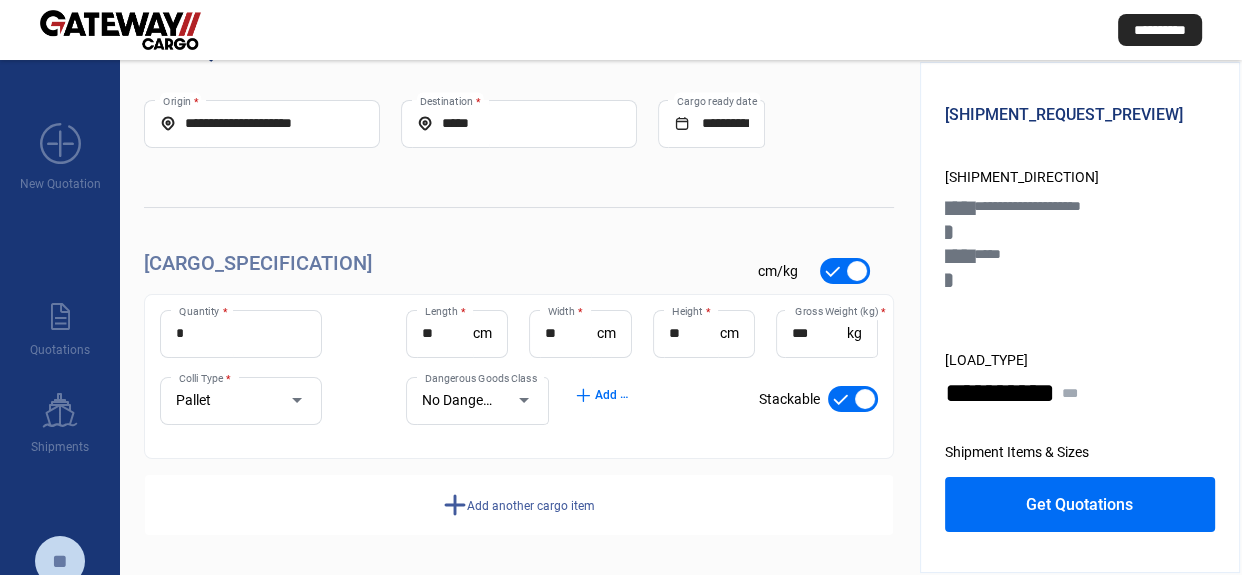 click at bounding box center (853, 399) 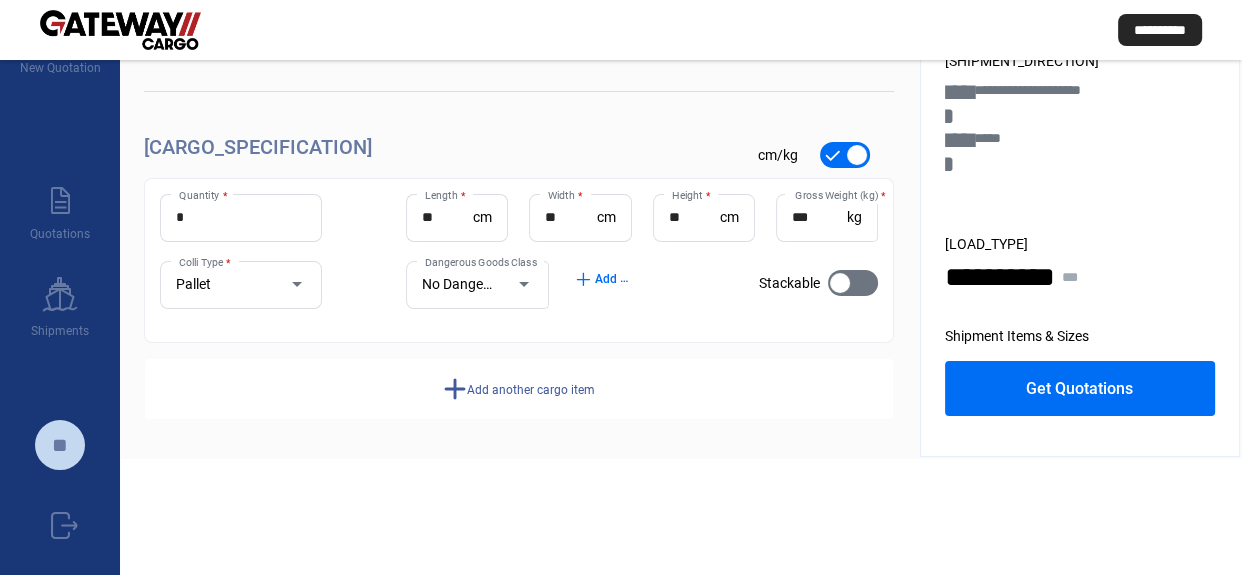 scroll, scrollTop: 181, scrollLeft: 0, axis: vertical 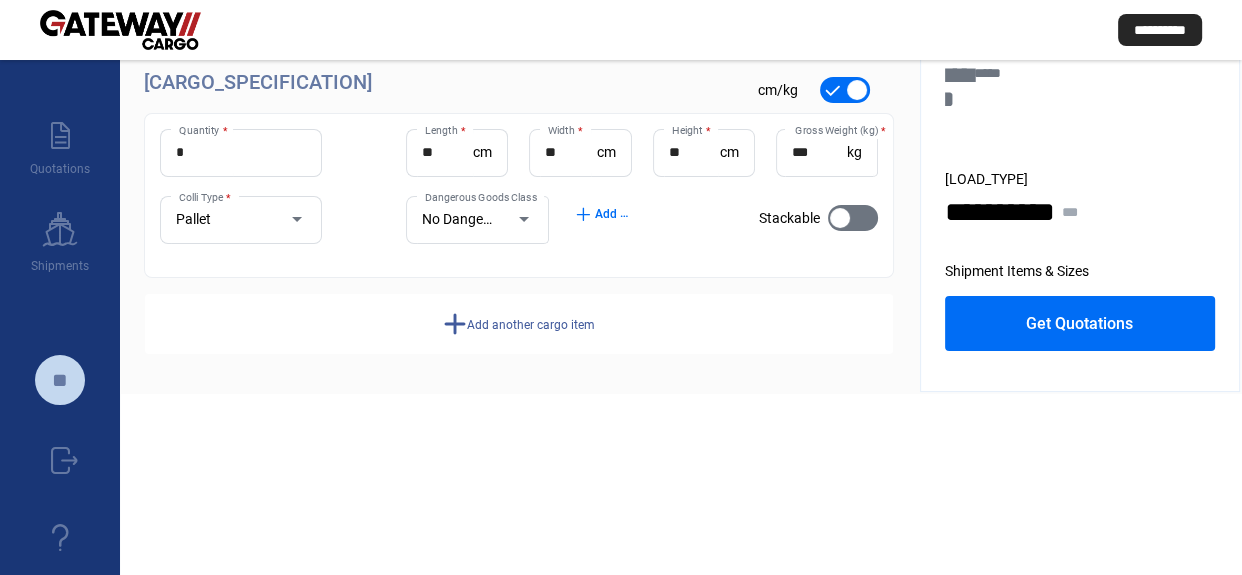 click on "Get Quotations" at bounding box center (1080, 323) 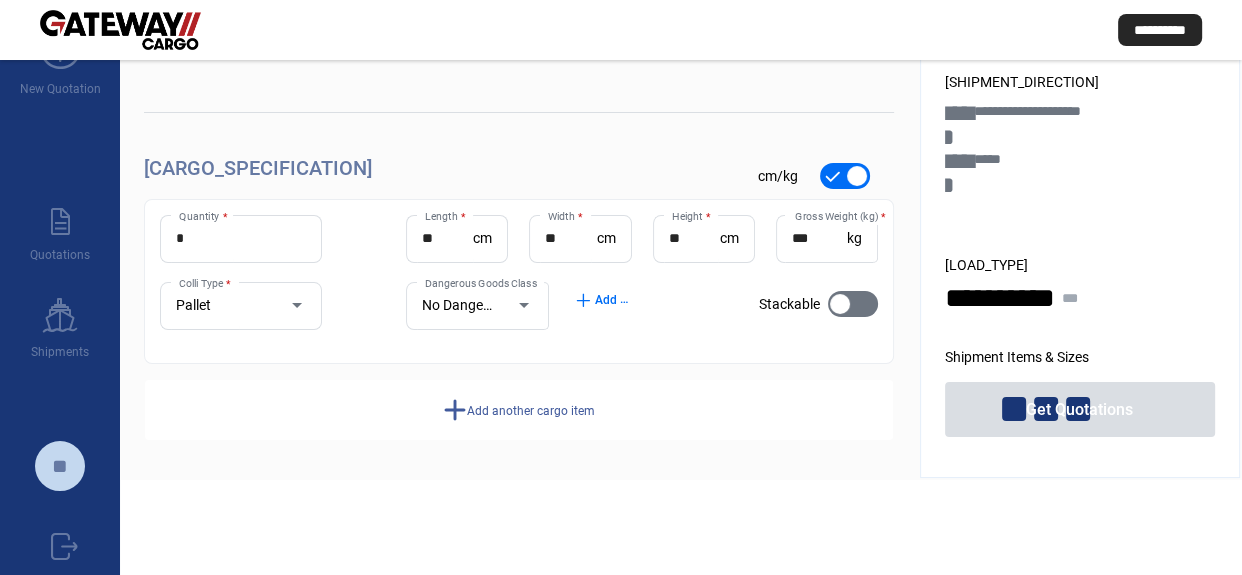 scroll, scrollTop: 0, scrollLeft: 0, axis: both 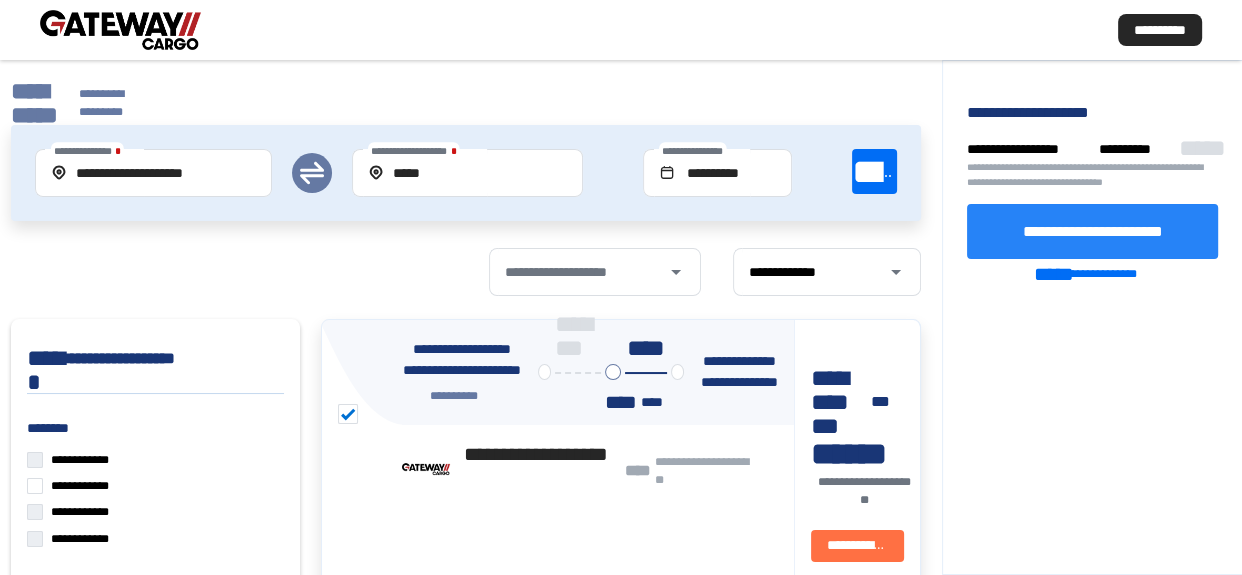 click on "**********" at bounding box center [1092, 231] 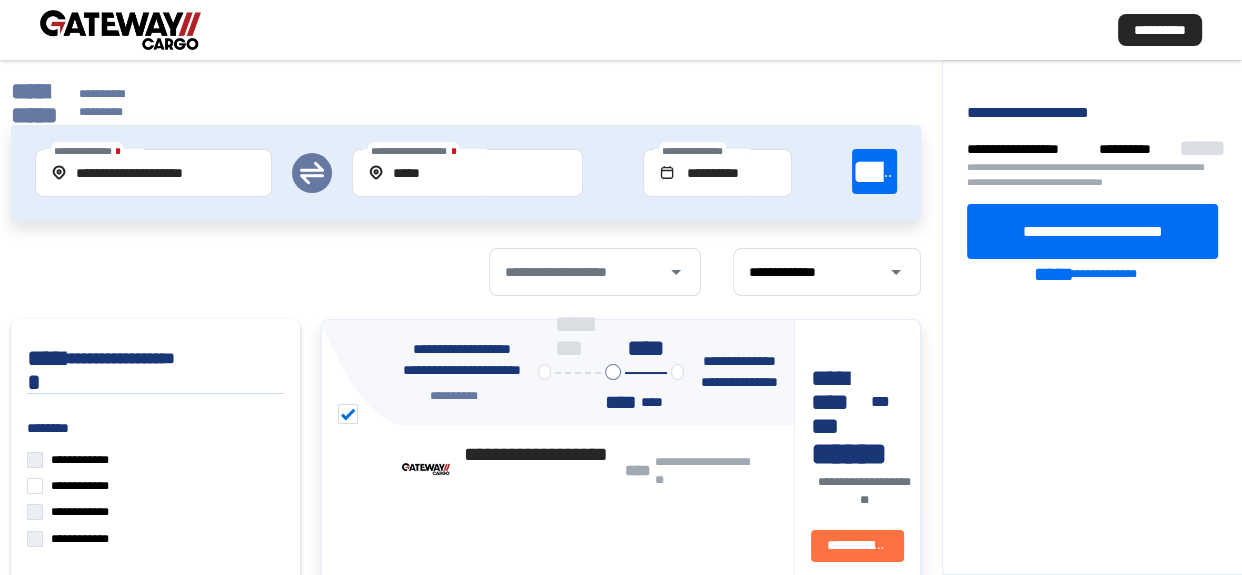 click on "**********" at bounding box center [465, 152] 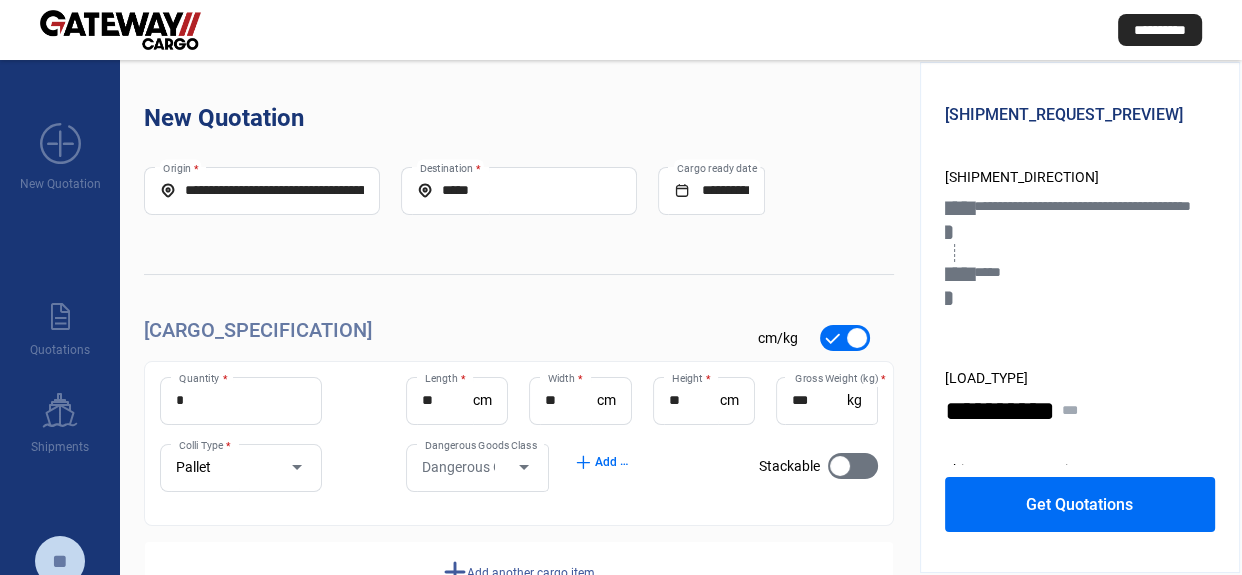 click on "**********" at bounding box center (262, 191) 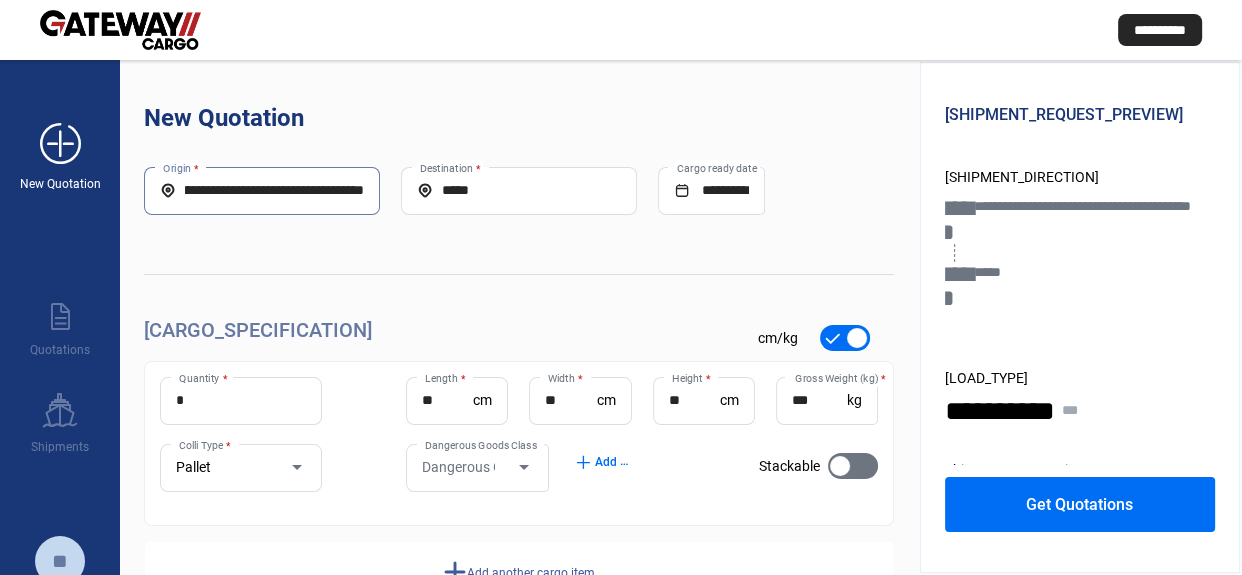 click on "add_new" at bounding box center (60, 144) 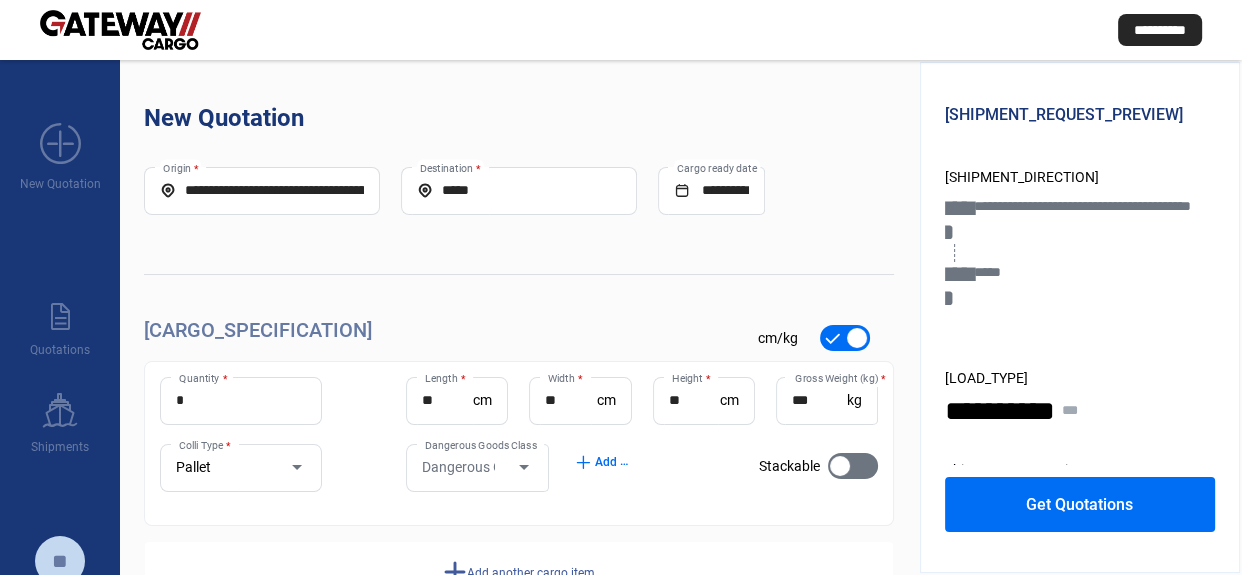 click on "**********" at bounding box center [262, 190] 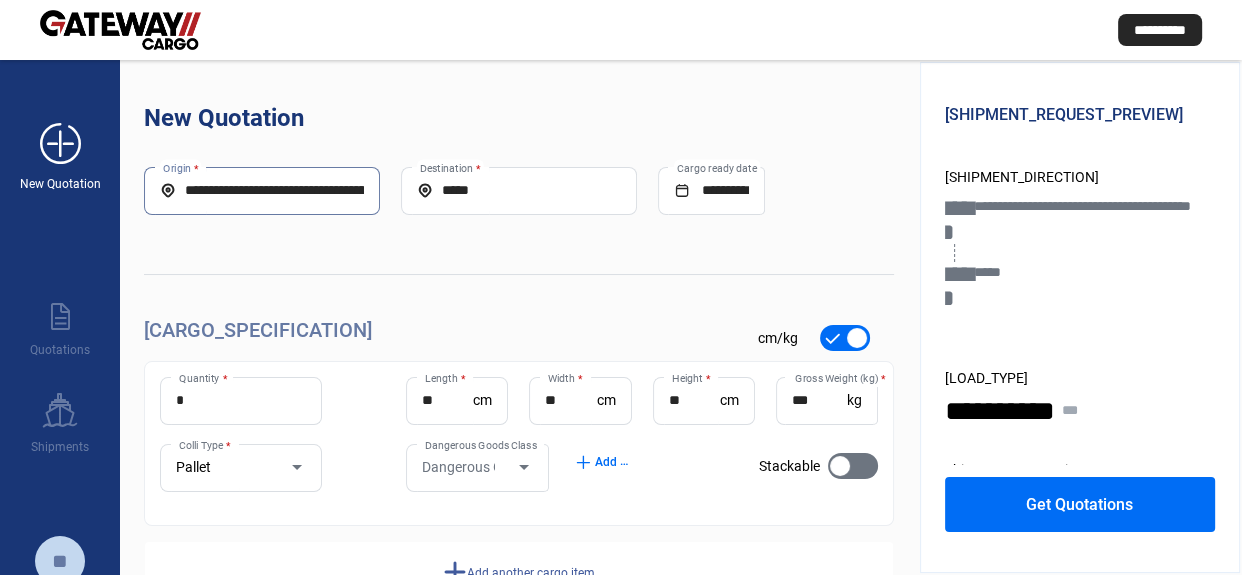 click on "add_new" at bounding box center [60, 144] 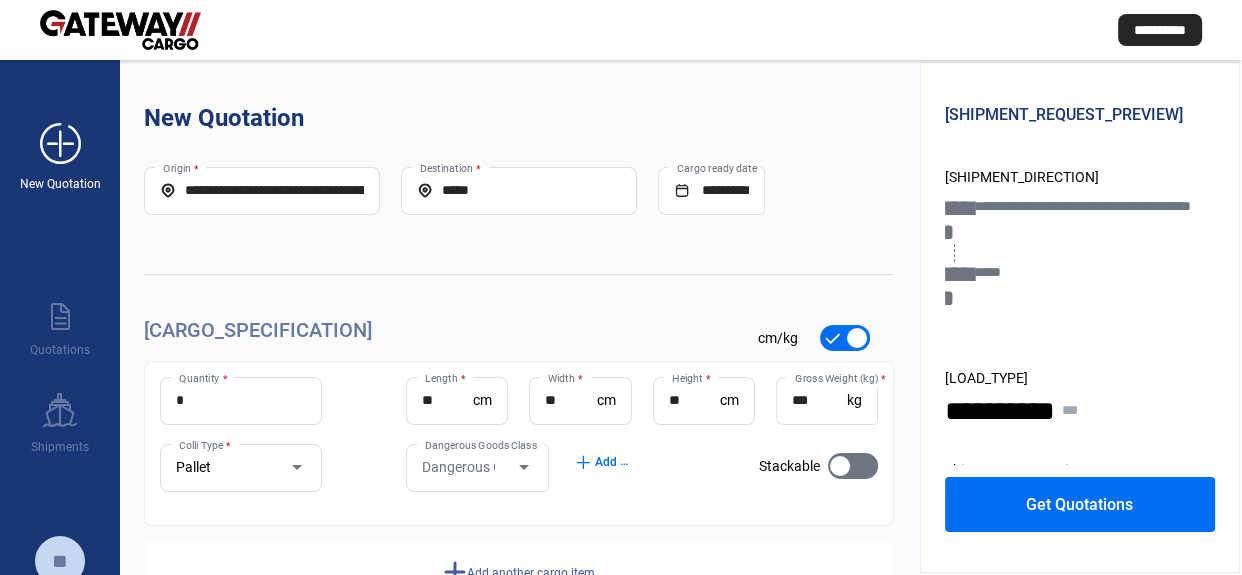 click on "add_new" at bounding box center (60, 144) 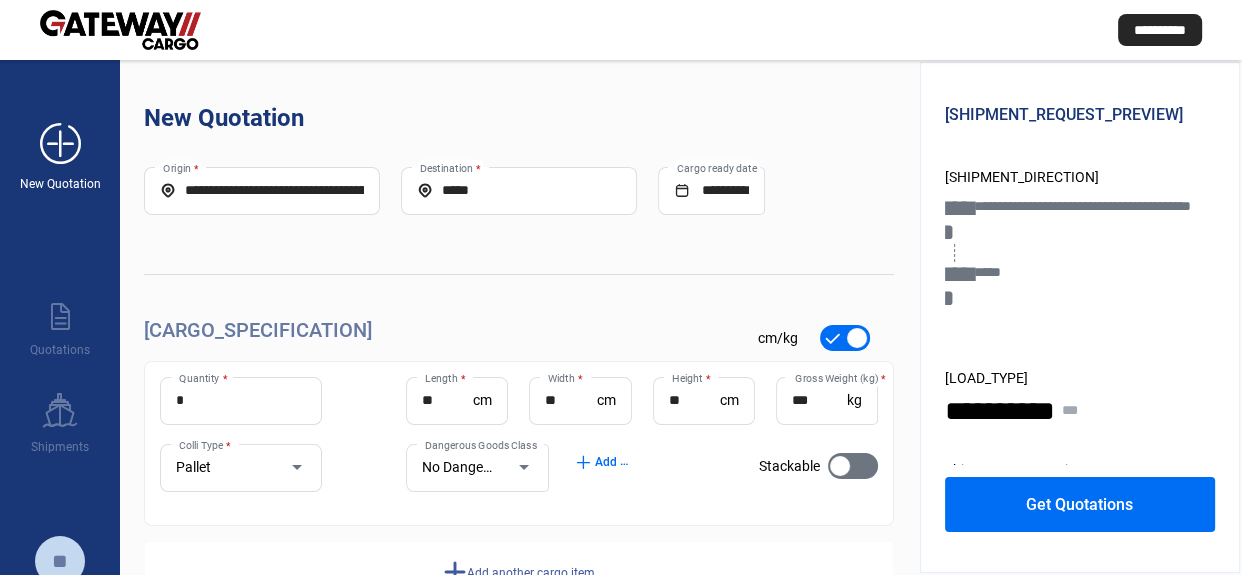 click on "add_new" at bounding box center [60, 144] 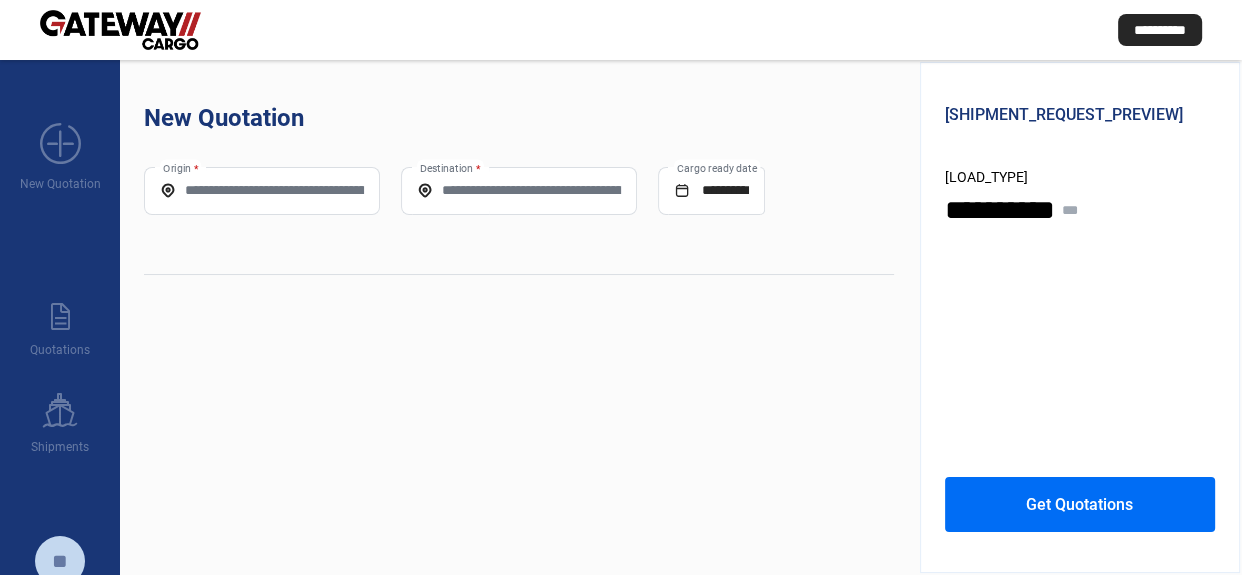 click on "Origin *" at bounding box center (262, 190) 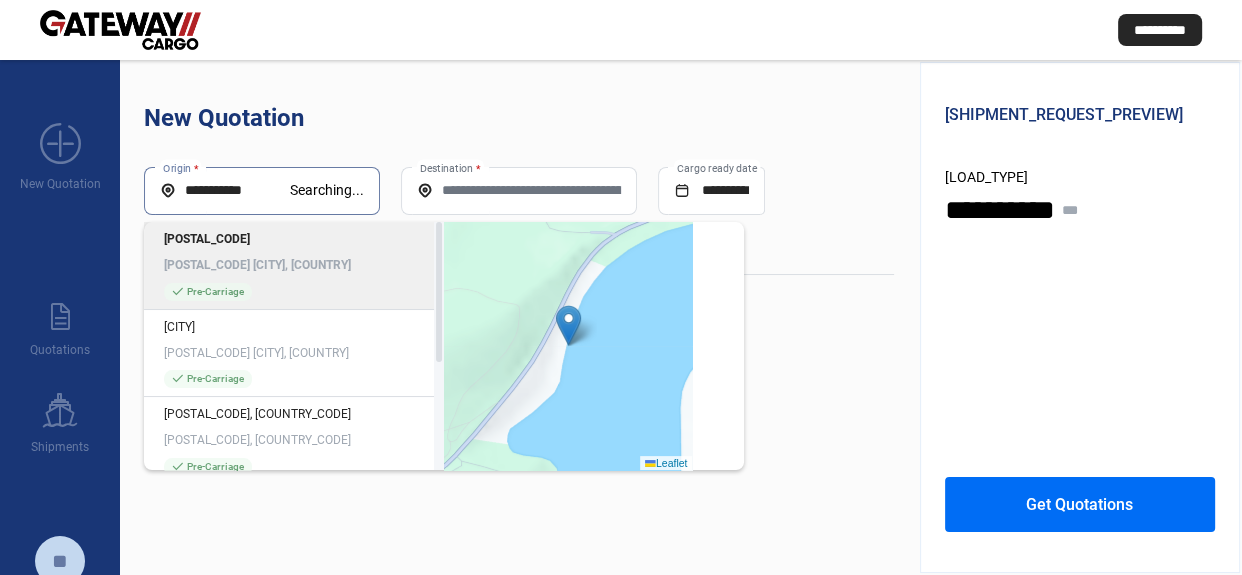 click on "Destination *" at bounding box center (519, 191) 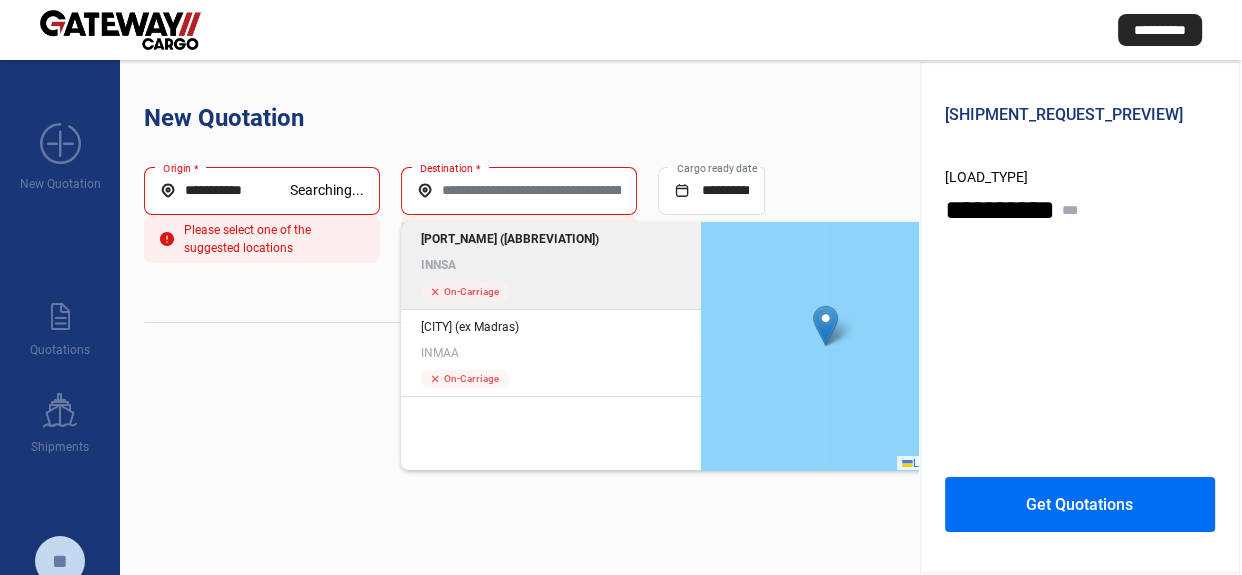 click on "[PORT_NAME] ([ABBREVIATION]) [COUNTRY_CODE]" at bounding box center [551, 252] 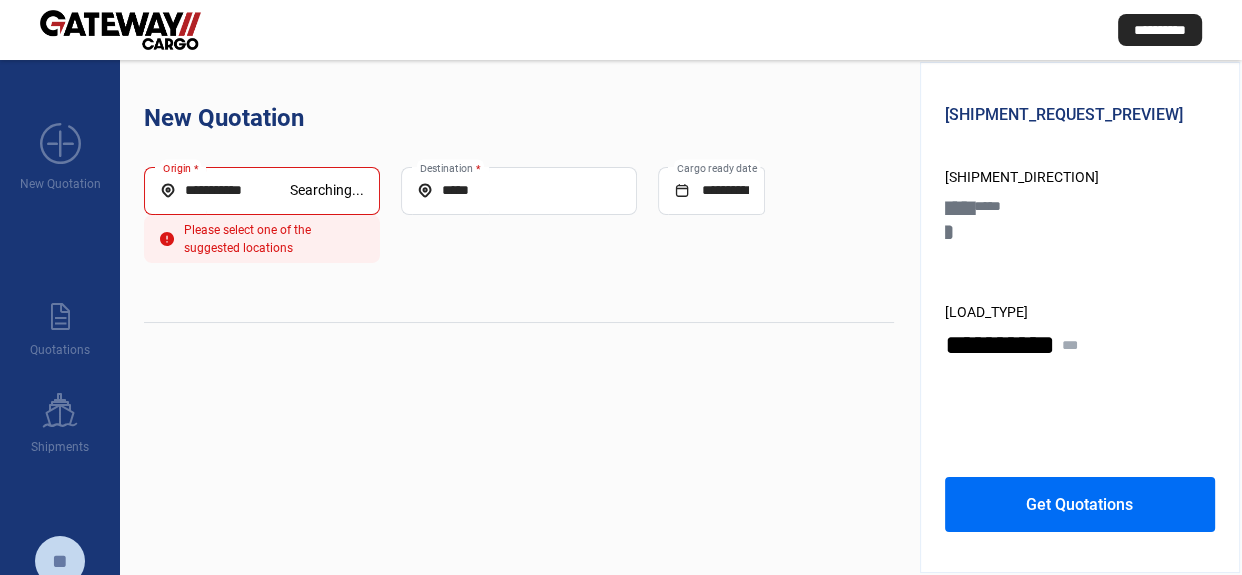 click on "**********" at bounding box center [225, 190] 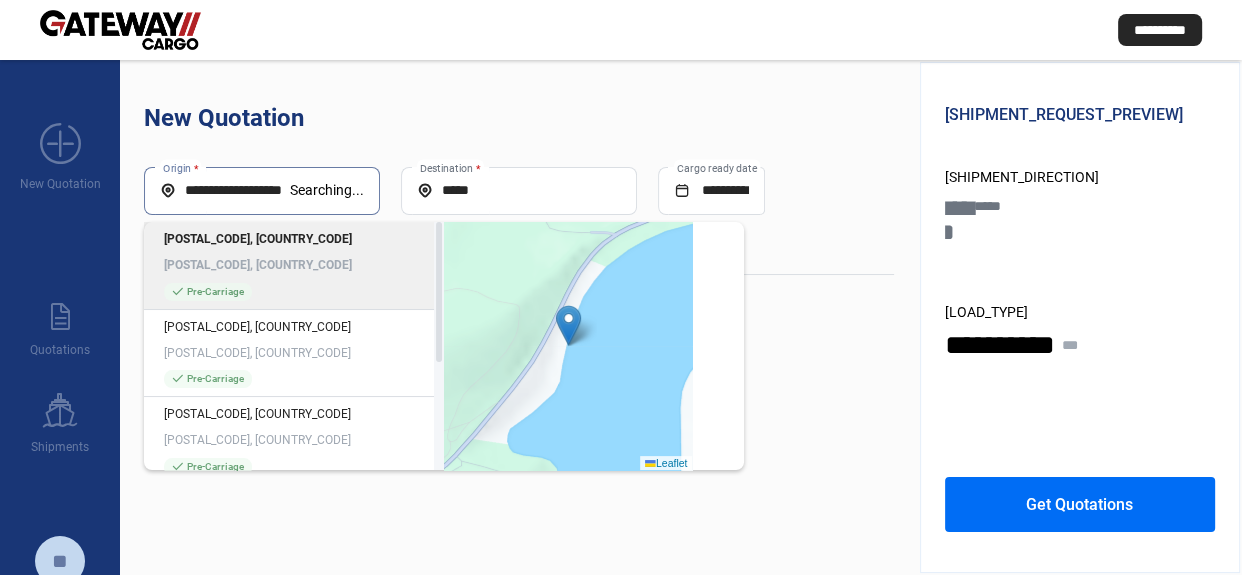 scroll, scrollTop: 0, scrollLeft: 0, axis: both 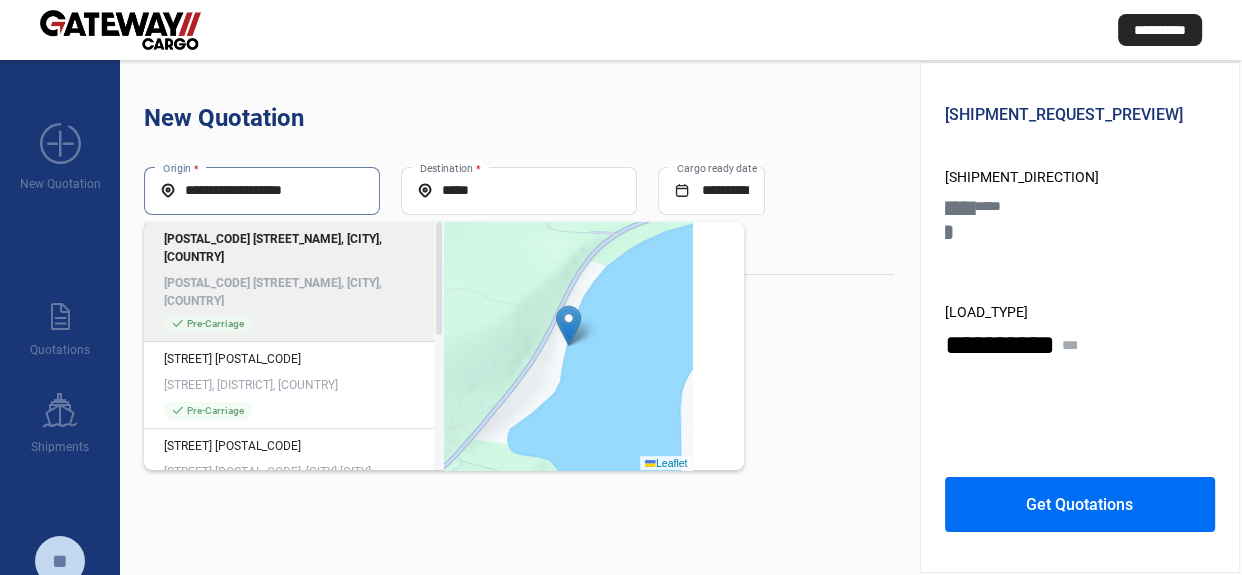 type on "**********" 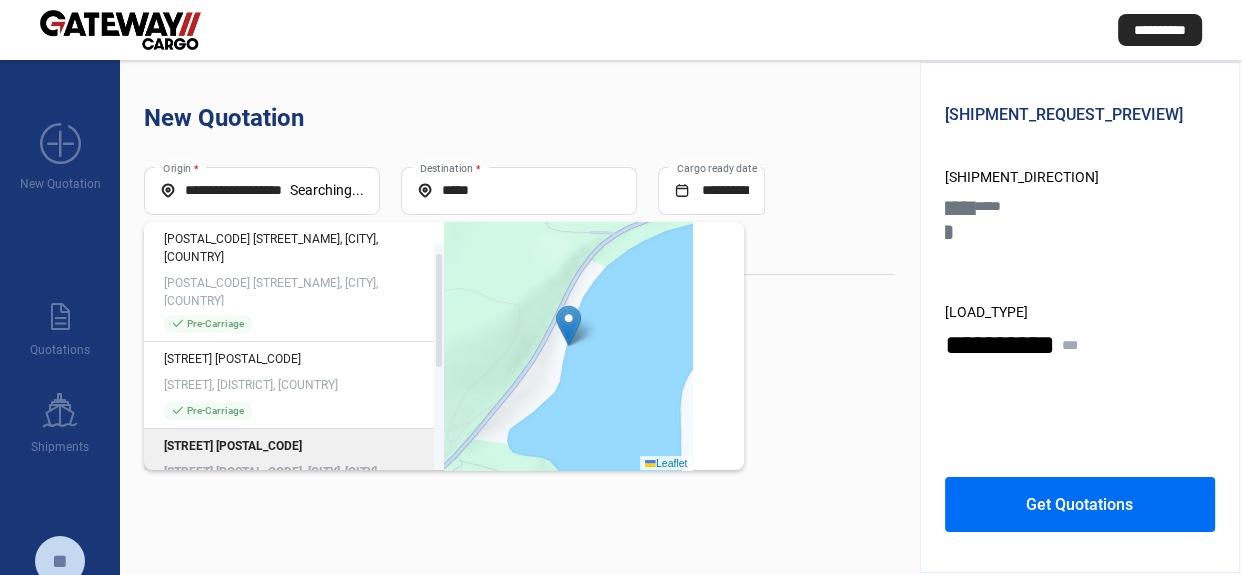 scroll, scrollTop: 45, scrollLeft: 0, axis: vertical 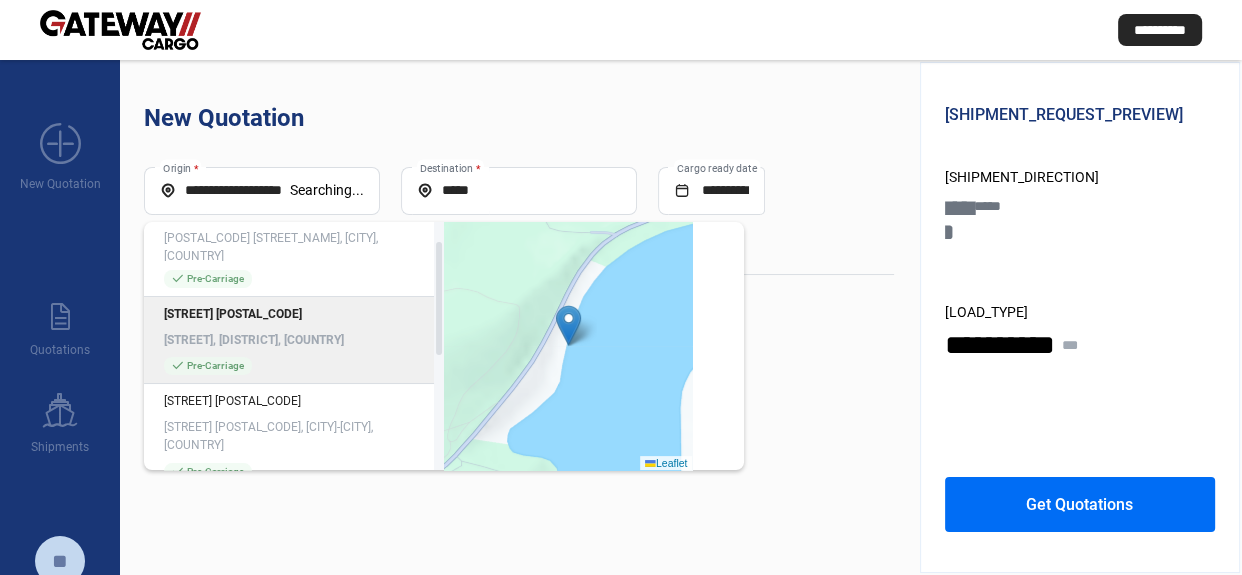 click on "[STREET], [DISTRICT], [COUNTRY]" at bounding box center [294, 340] 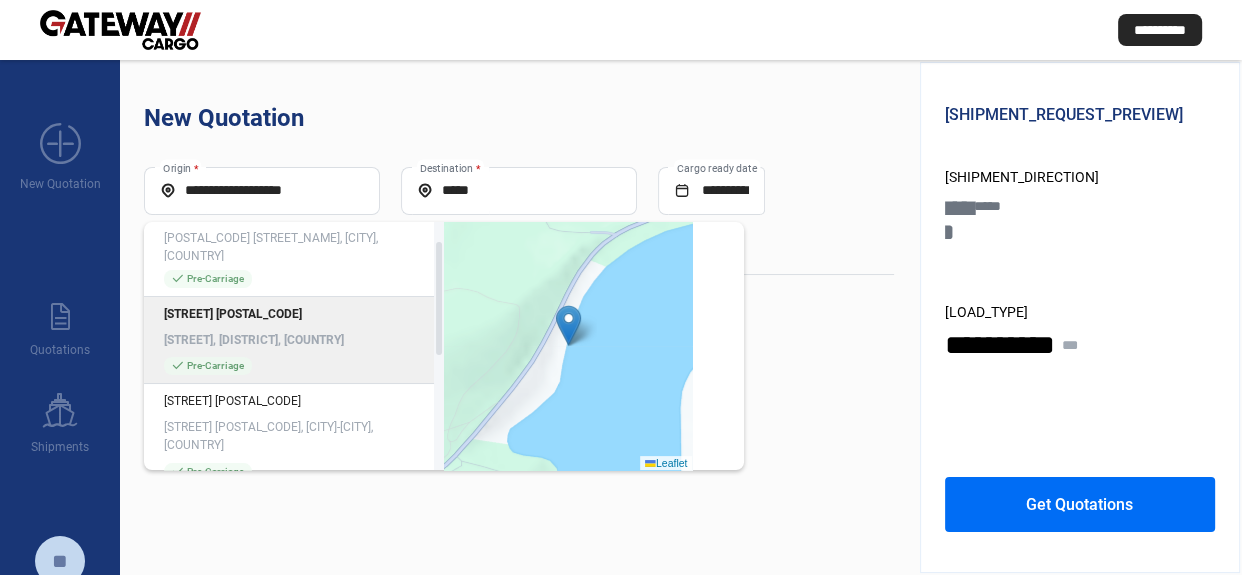 scroll, scrollTop: 0, scrollLeft: 0, axis: both 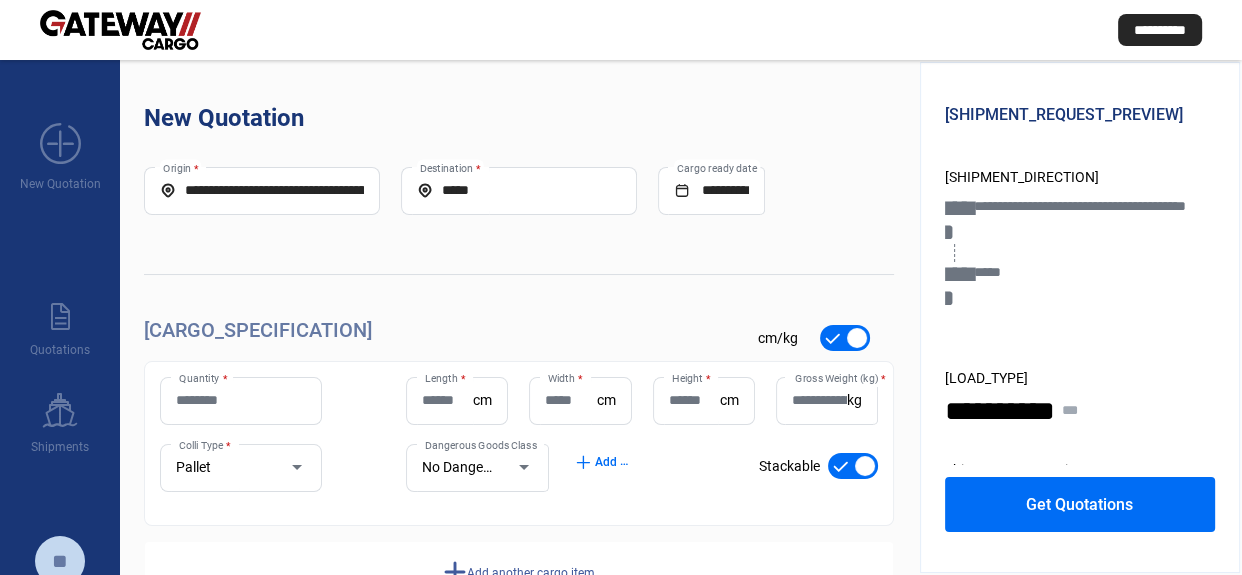 click on "**********" at bounding box center [262, 190] 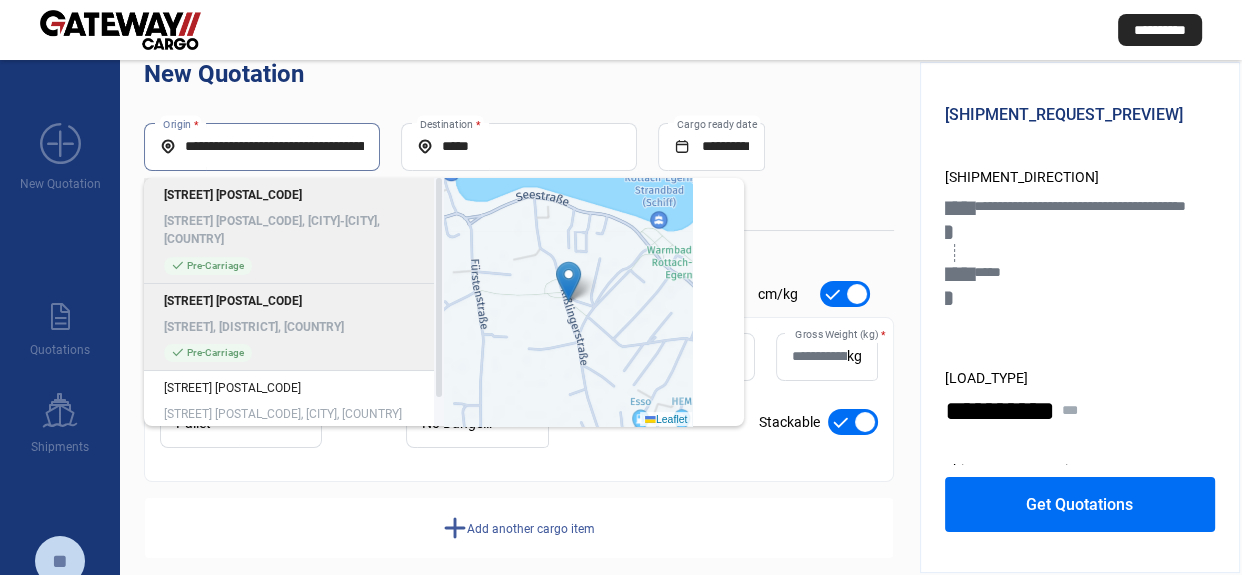 scroll, scrollTop: 67, scrollLeft: 0, axis: vertical 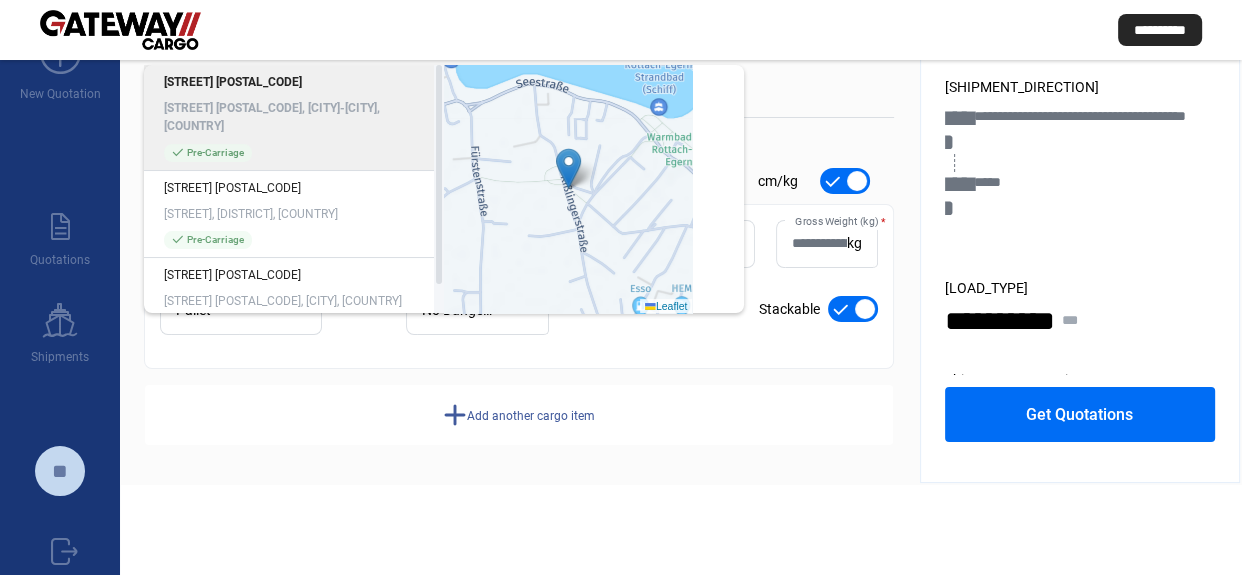 click on "check_mark      cm/kg" at bounding box center (809, 181) 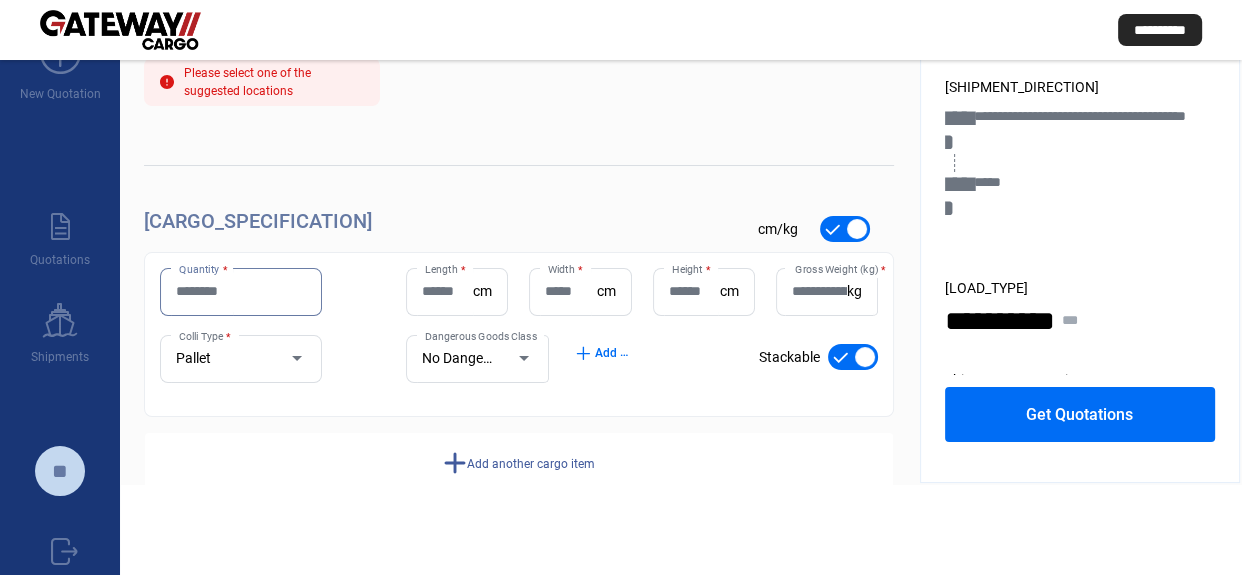 click on "Quantity *" at bounding box center [241, 291] 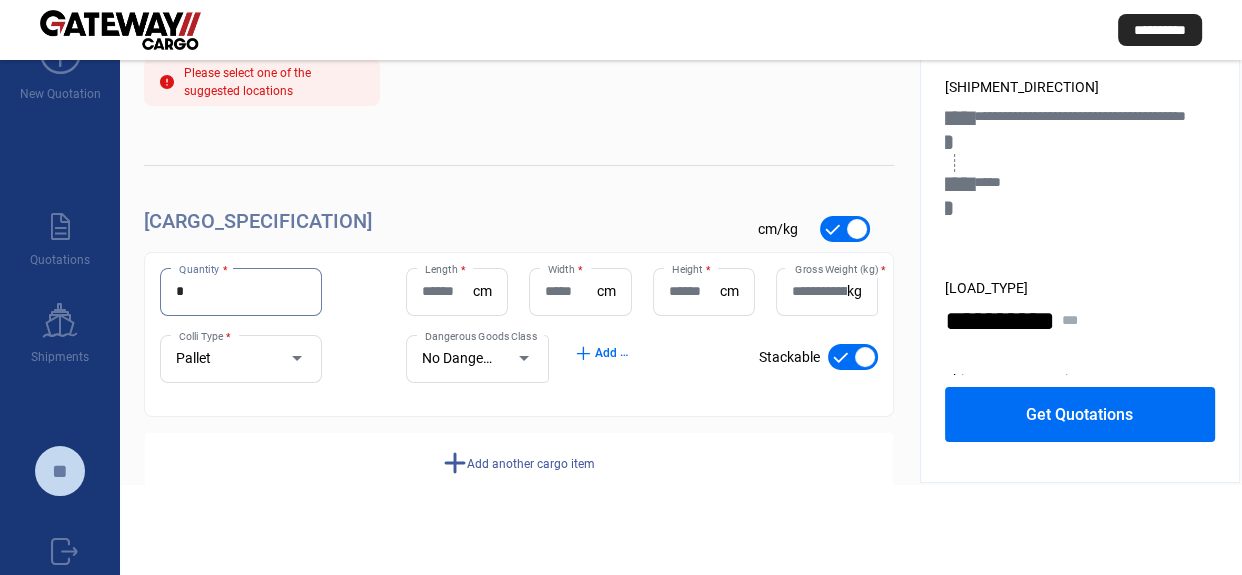type on "*" 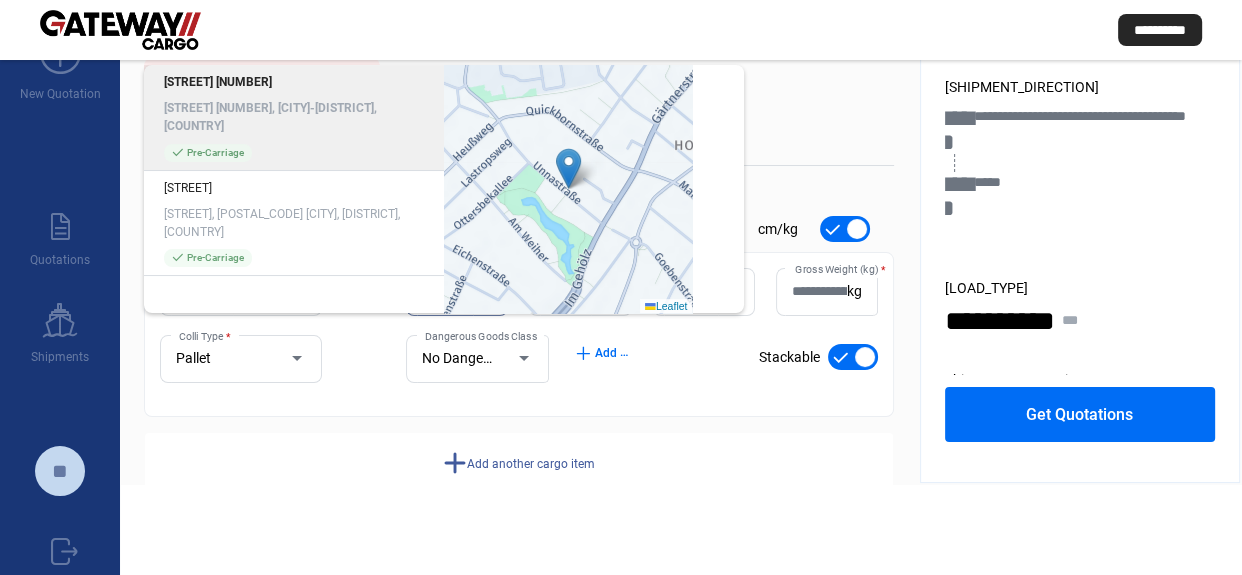 type on "**" 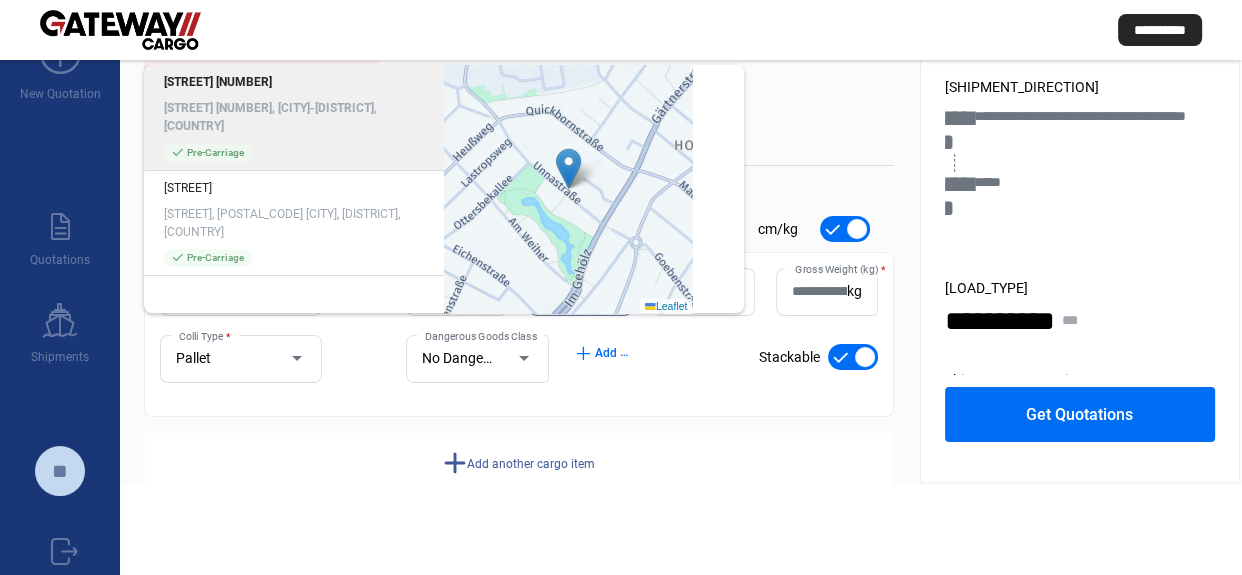 scroll, scrollTop: 0, scrollLeft: 0, axis: both 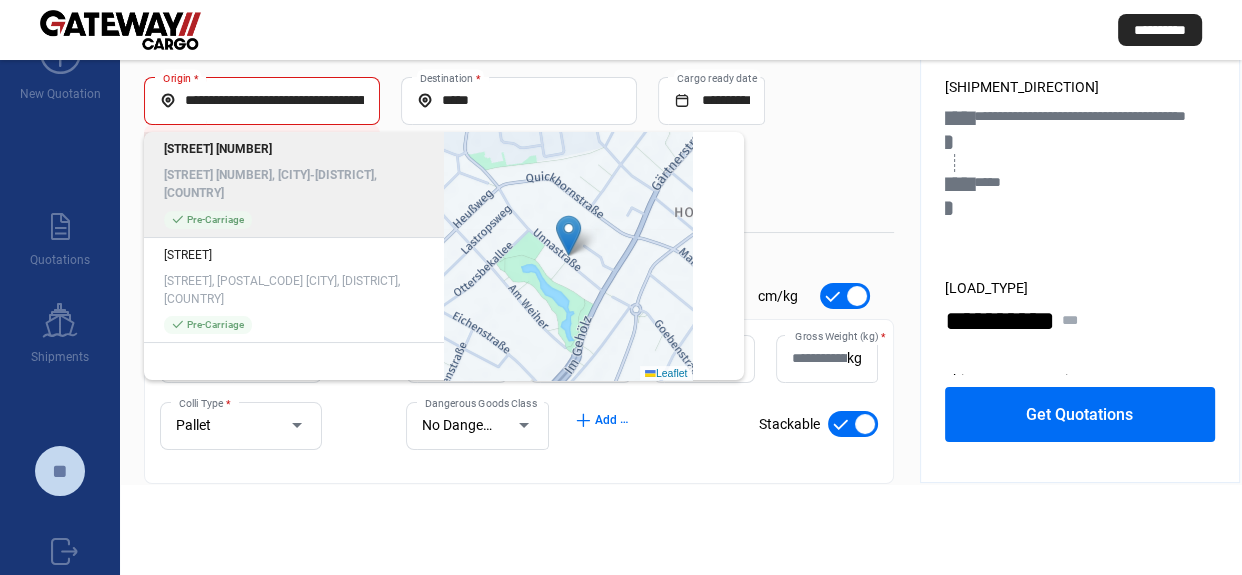 click on "**********" at bounding box center [519, 319] 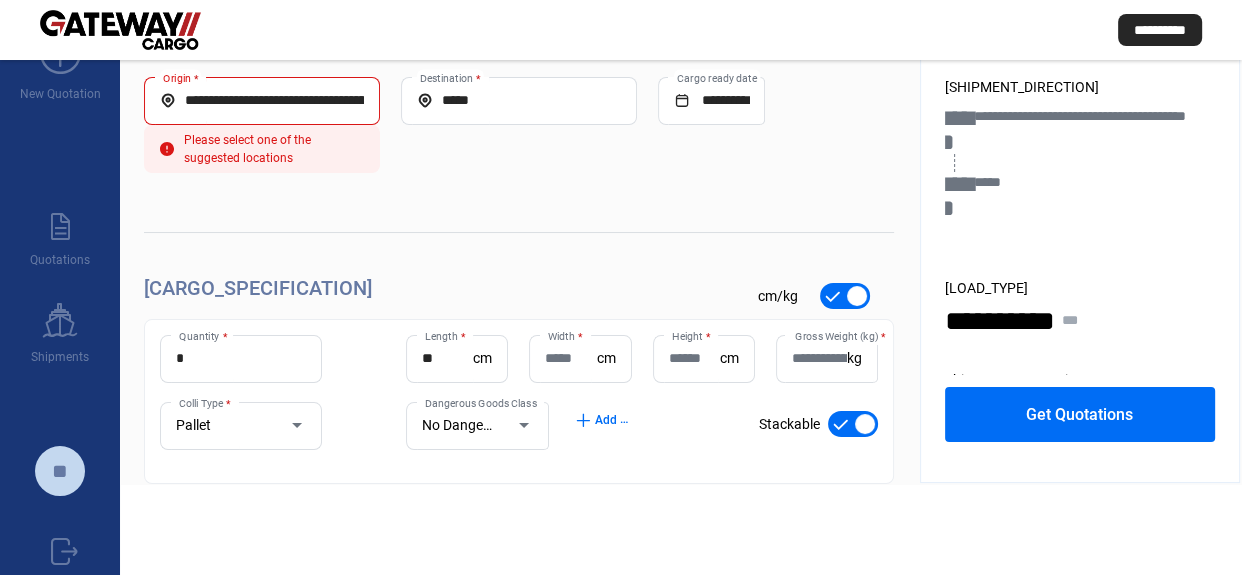 click on "cm" at bounding box center [606, 358] 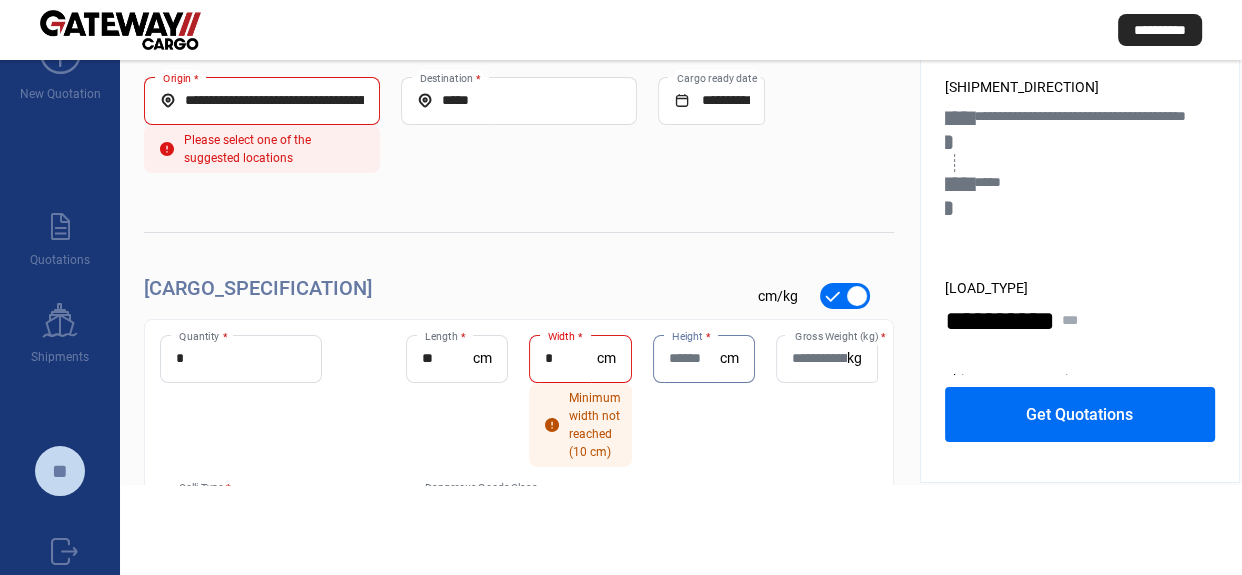 click on "*" at bounding box center (570, 358) 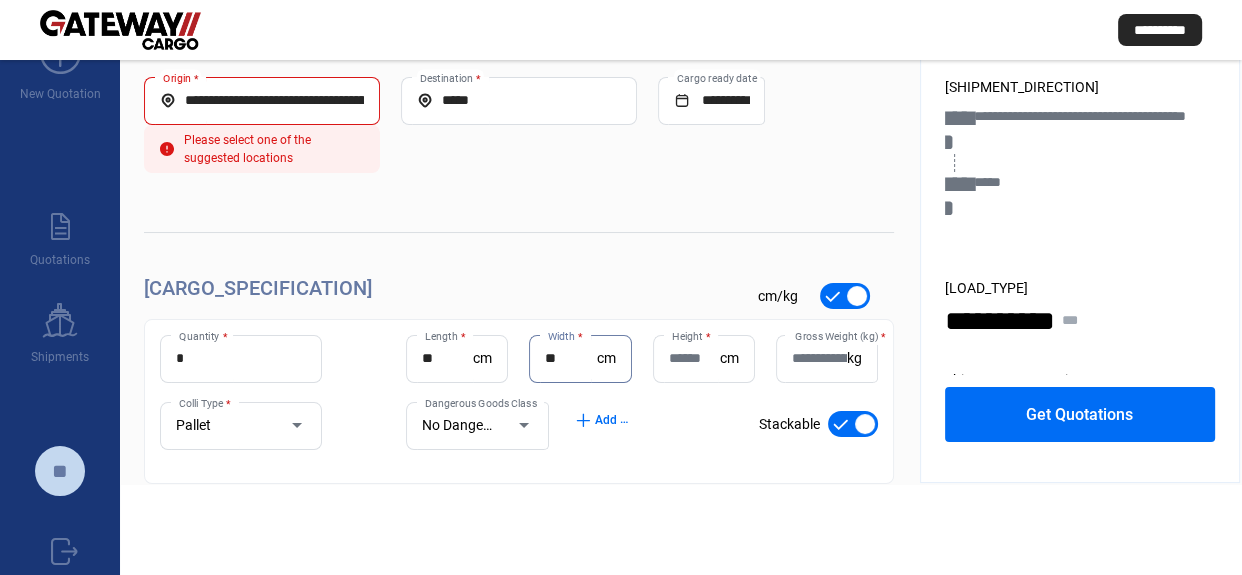 type on "**" 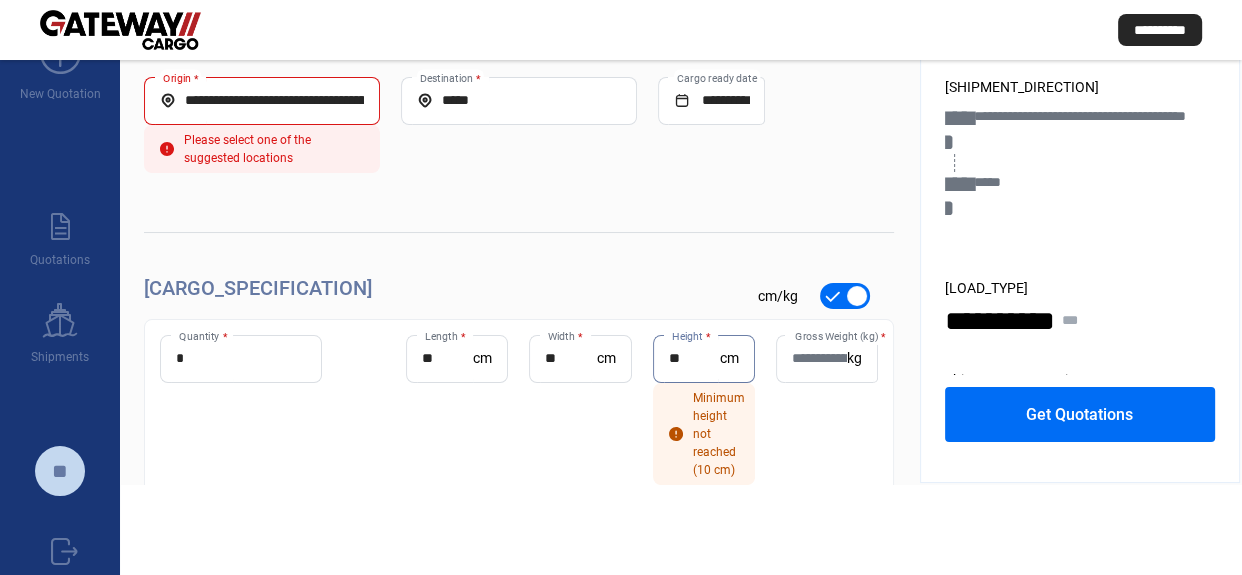 type on "**" 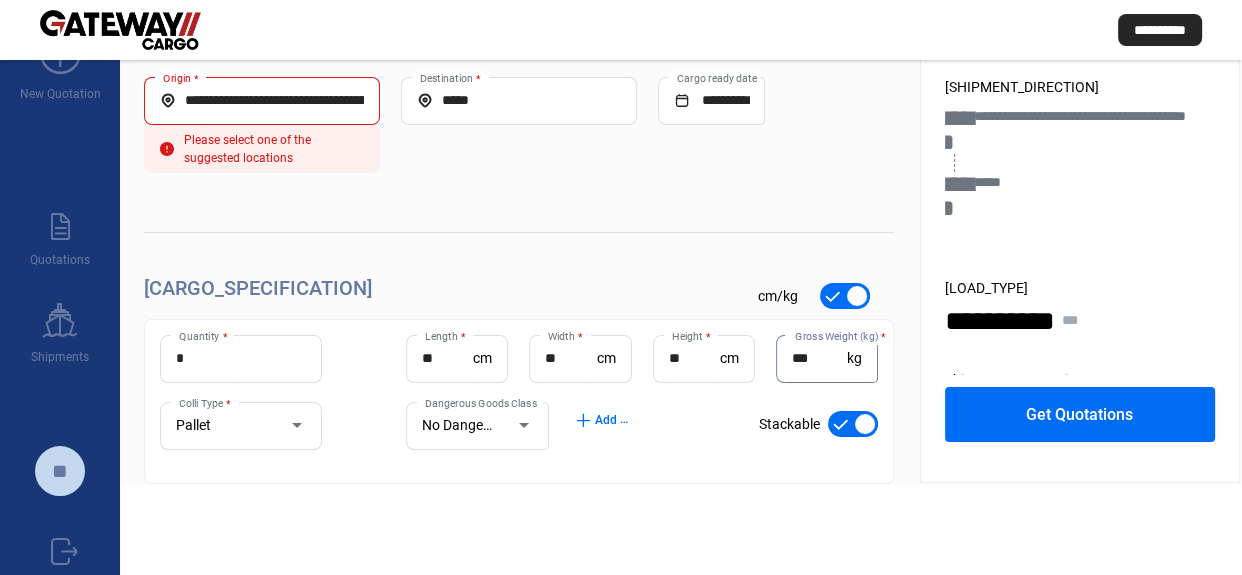 type on "***" 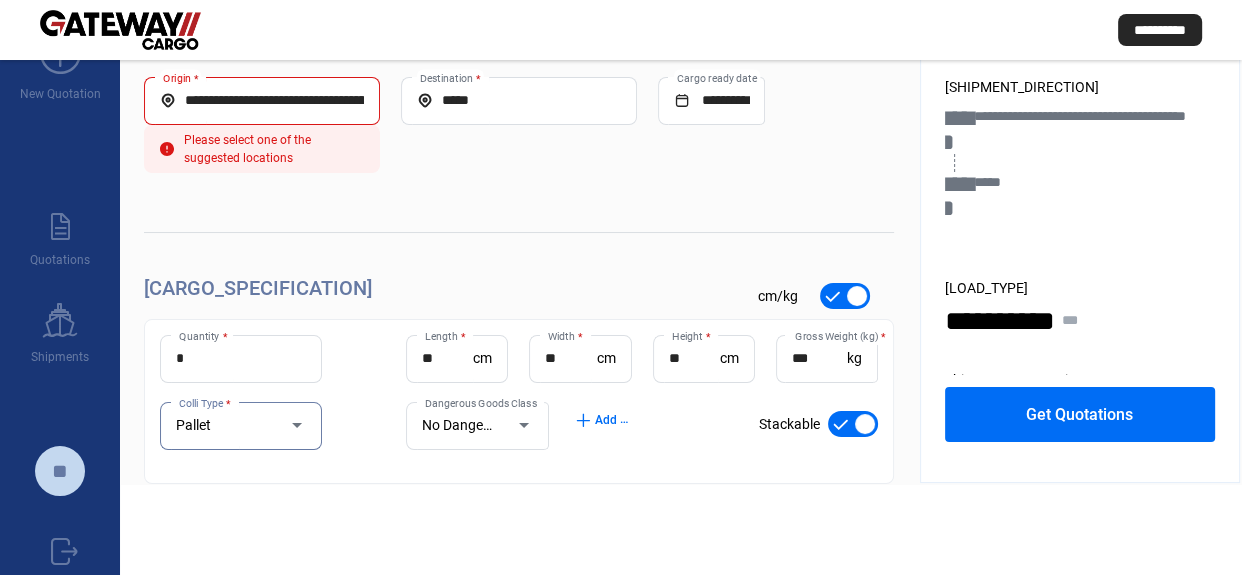 click on "**********" at bounding box center (262, 101) 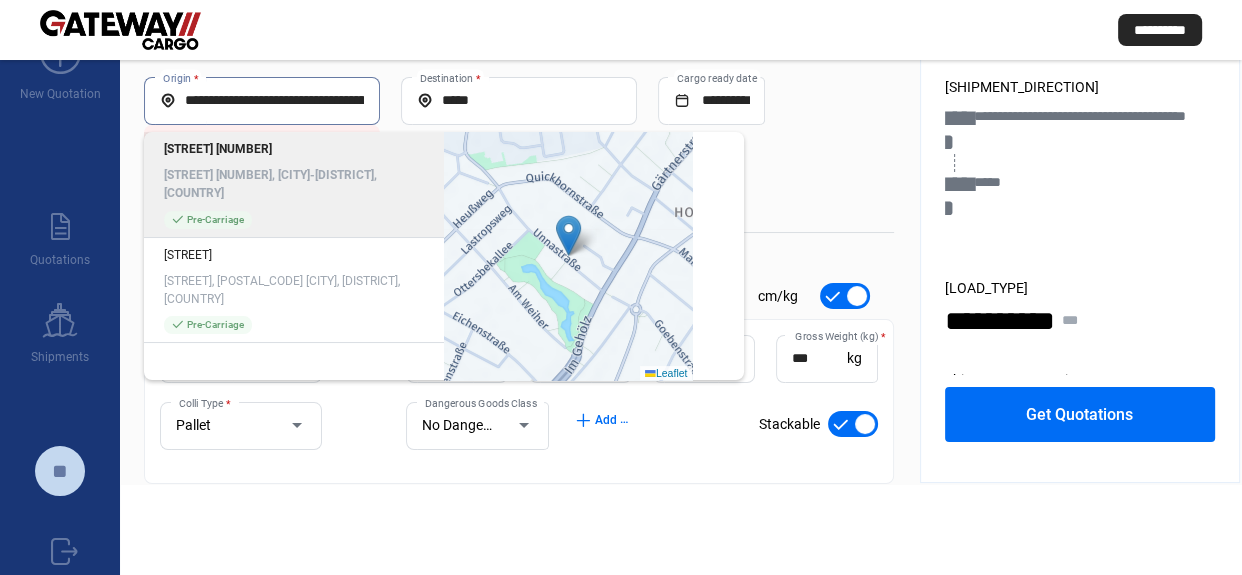 click on "[STREET] [NUMBER]" at bounding box center (294, 149) 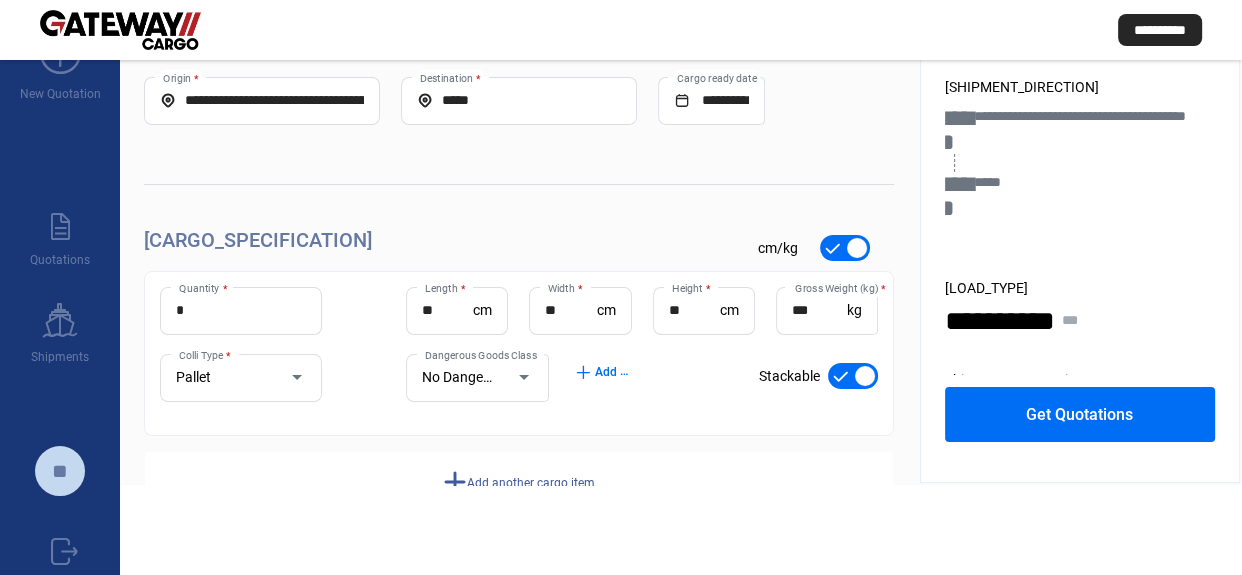 click on "Get Quotations" at bounding box center [1080, 414] 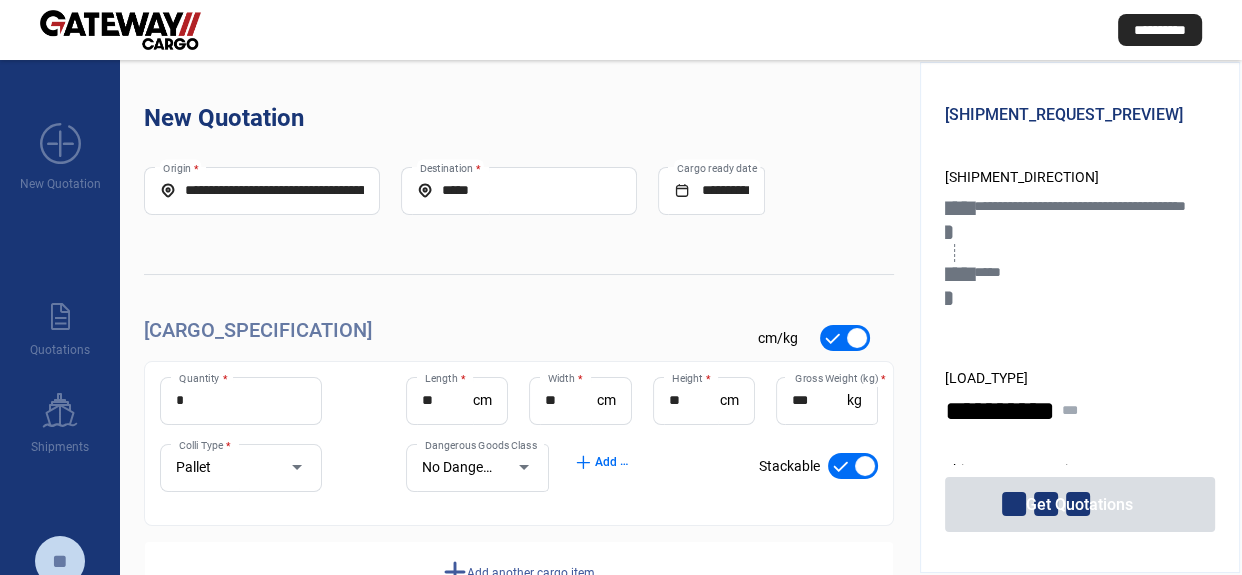 scroll, scrollTop: 0, scrollLeft: 0, axis: both 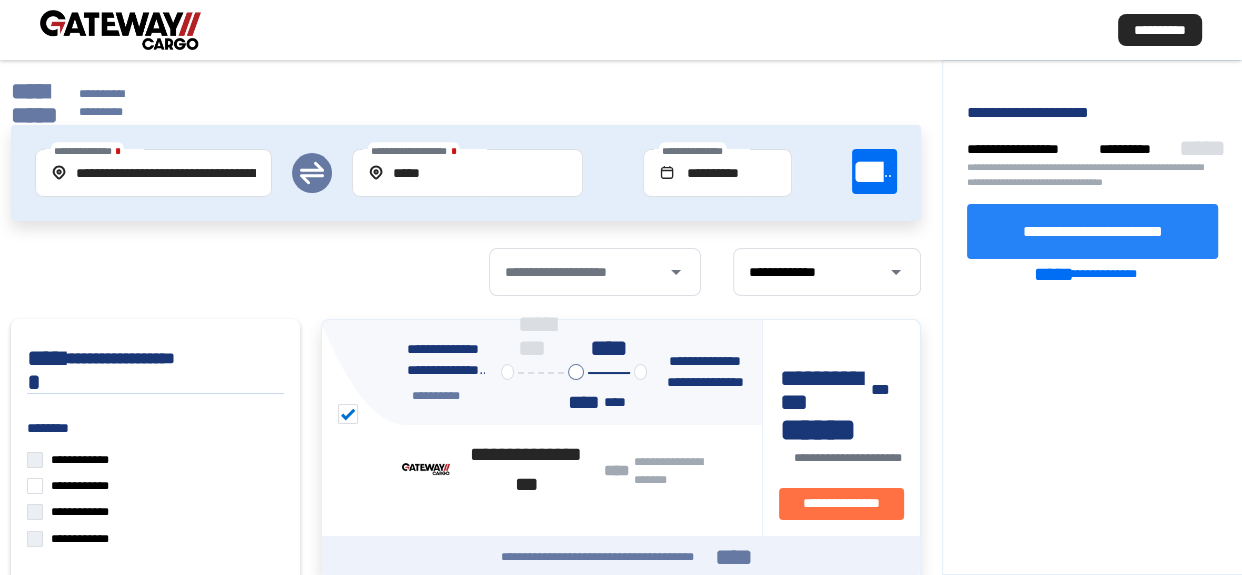 click on "**********" at bounding box center (1092, 231) 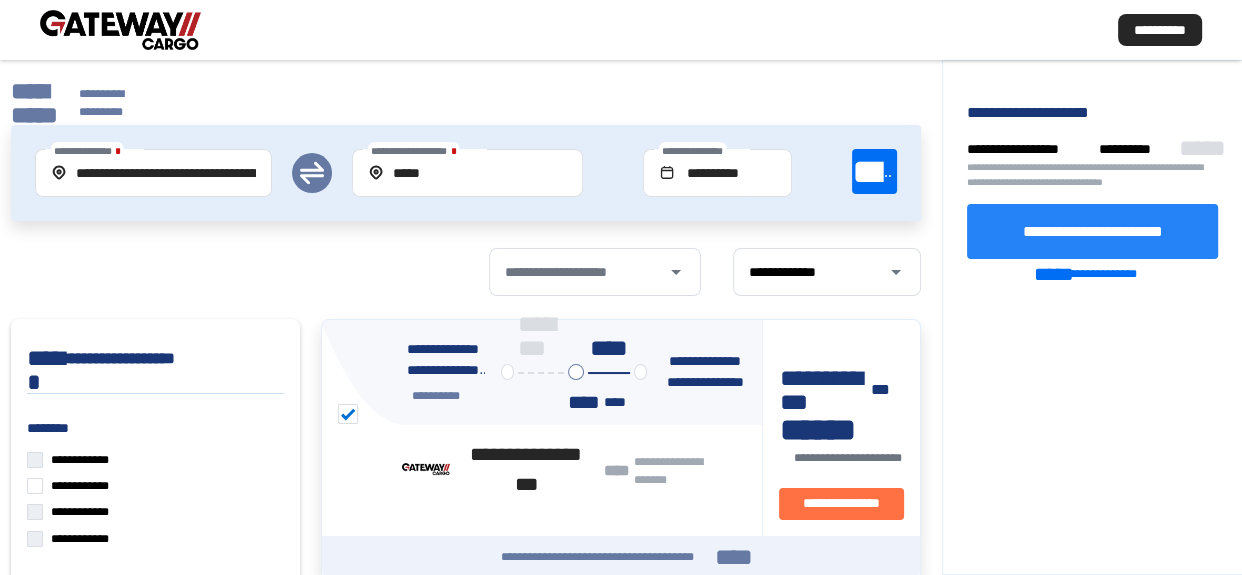 click on "**********" at bounding box center [34, 103] 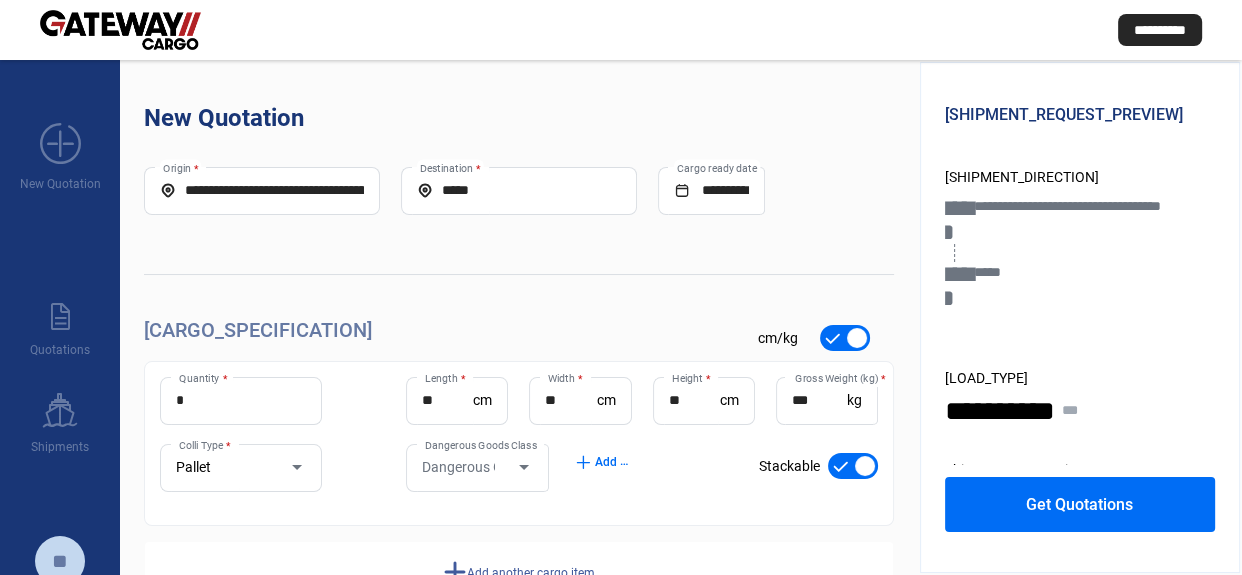 click on "**********" at bounding box center (262, 190) 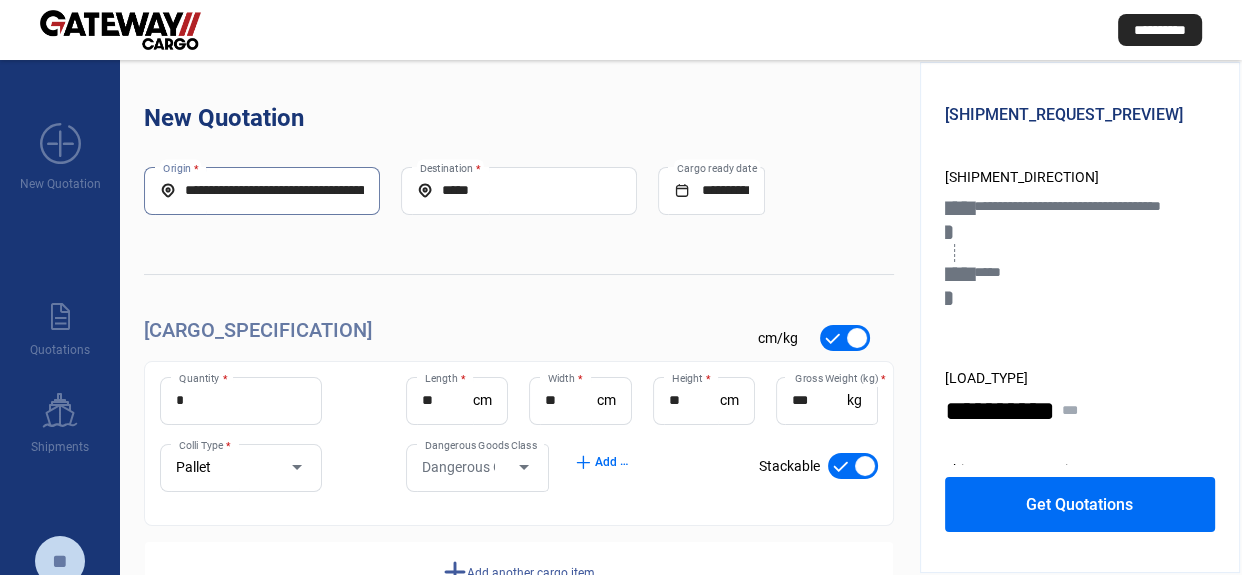 click on "**********" at bounding box center [262, 190] 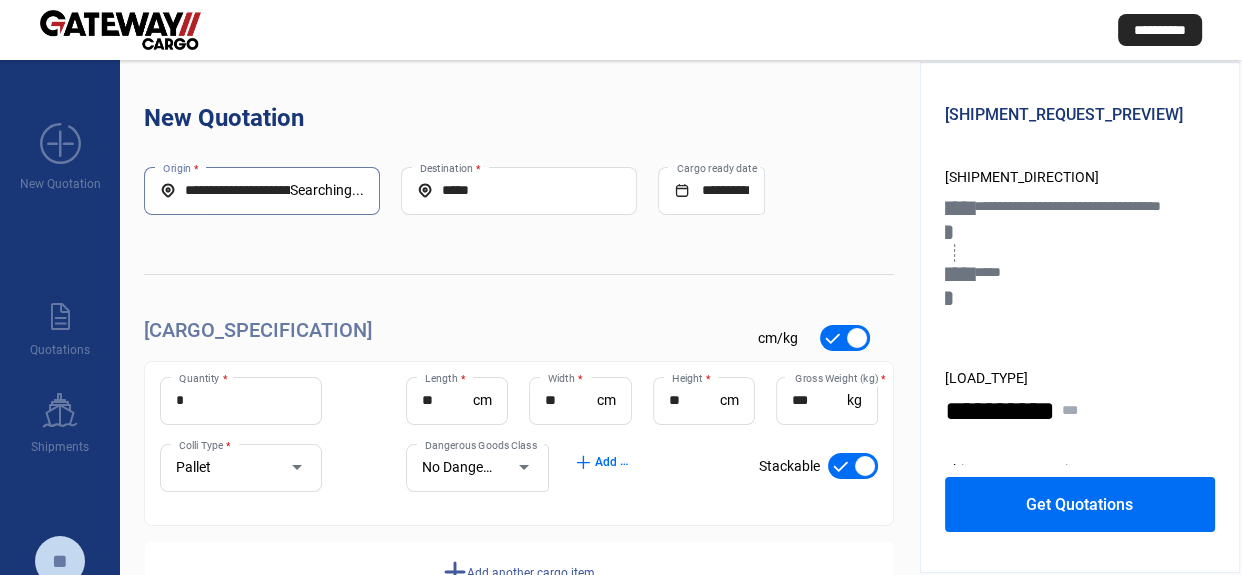 click on "**********" at bounding box center [225, 190] 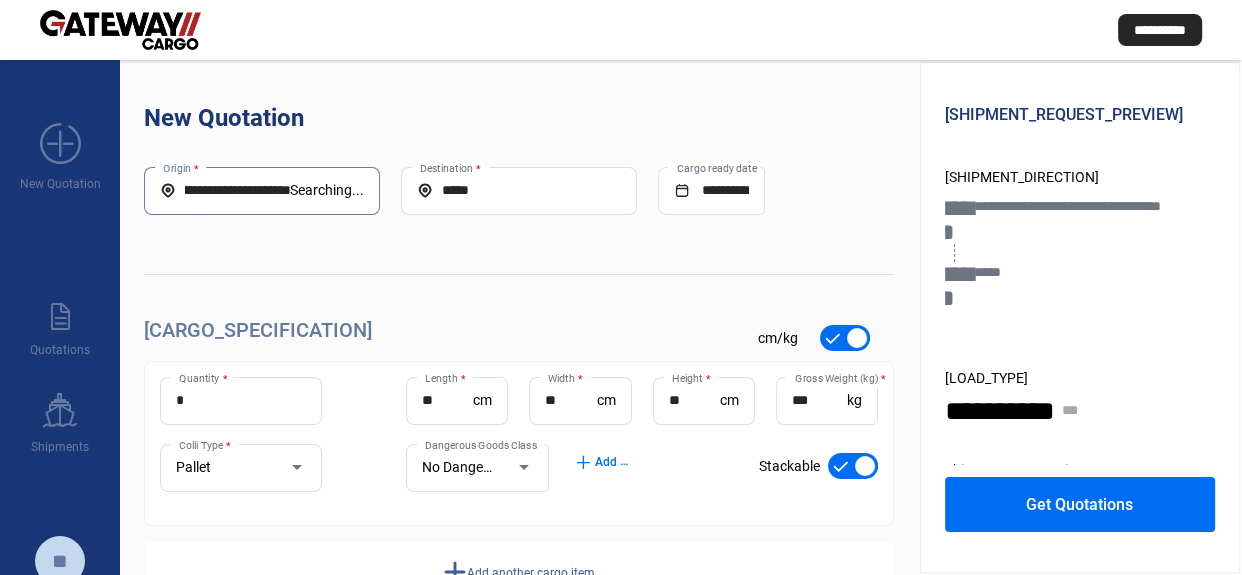 drag, startPoint x: 192, startPoint y: 192, endPoint x: 400, endPoint y: 246, distance: 214.89532 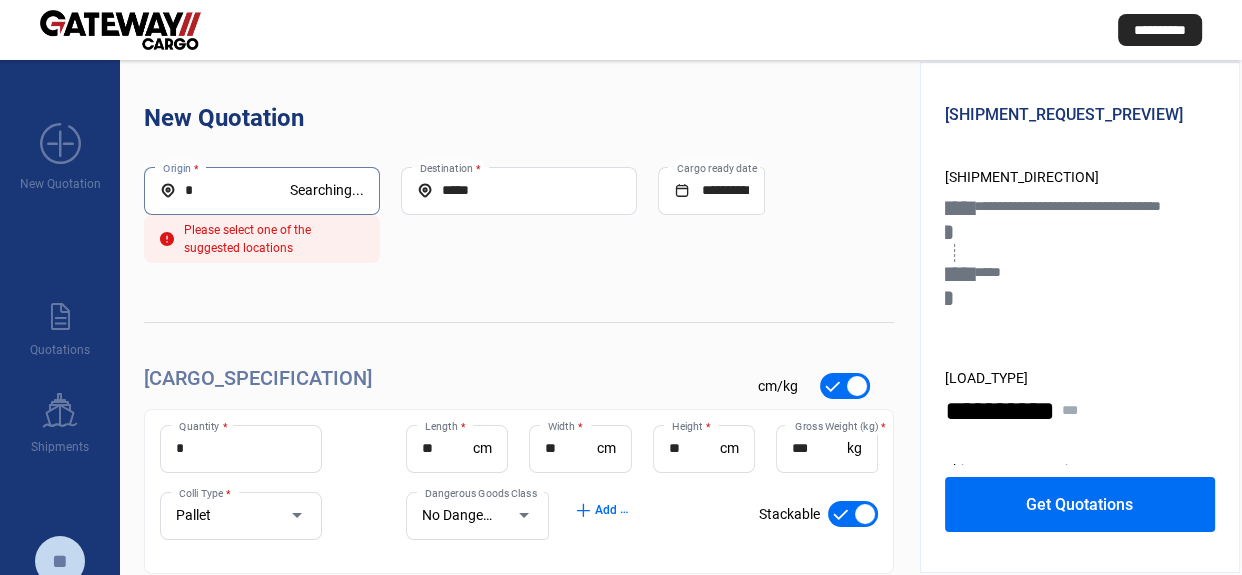 scroll, scrollTop: 0, scrollLeft: 0, axis: both 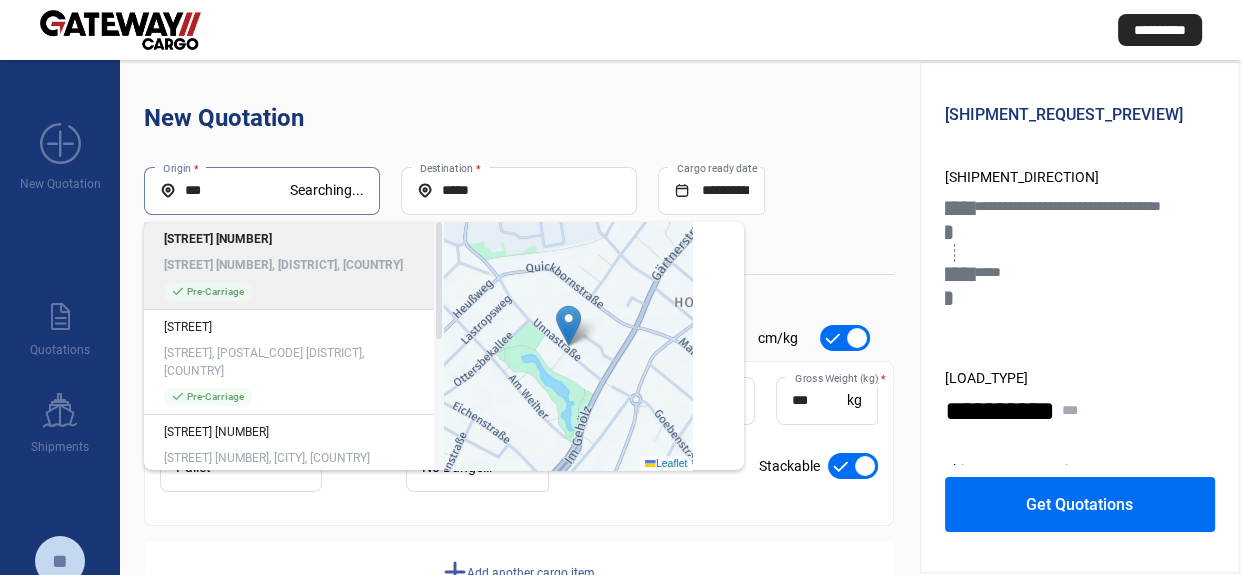 click on "***" at bounding box center (225, 190) 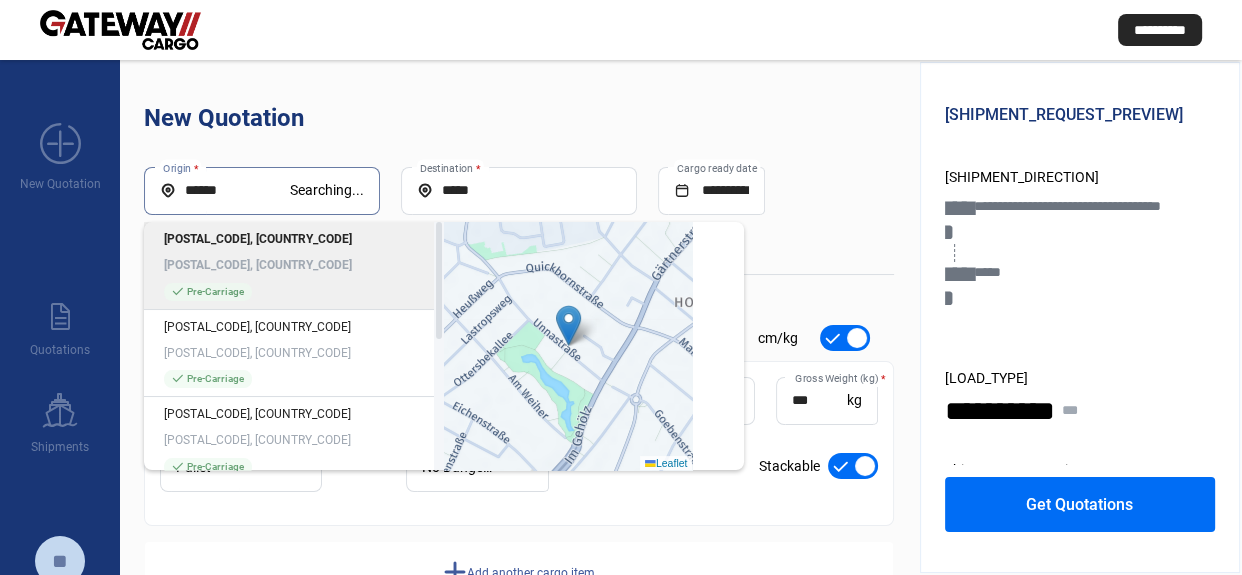 click on "*****" at bounding box center [225, 190] 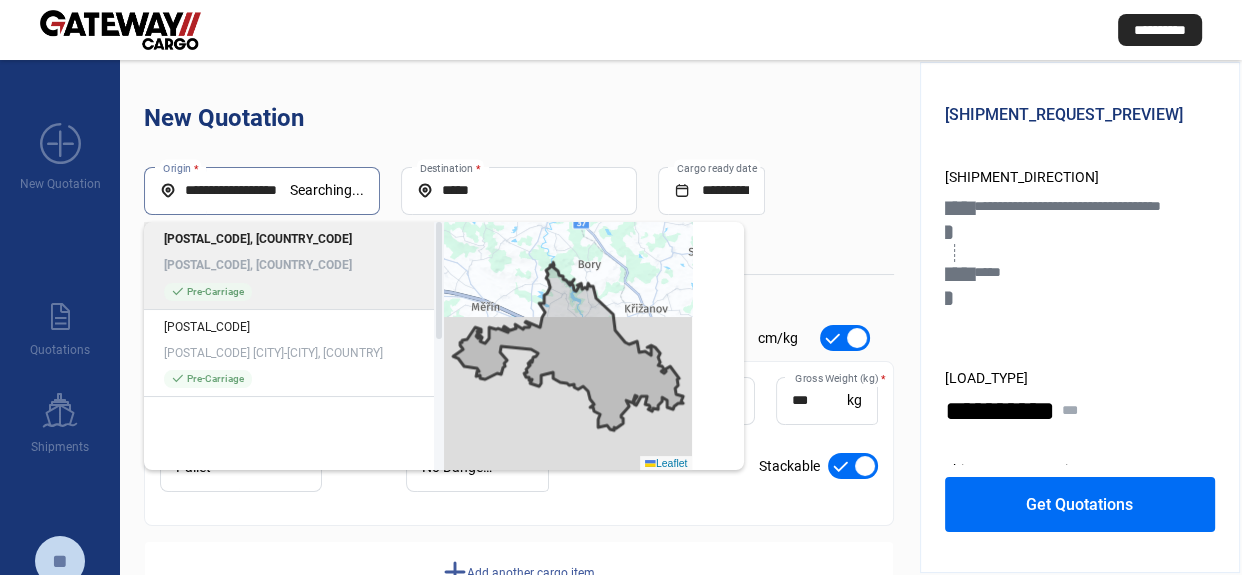scroll, scrollTop: 0, scrollLeft: 0, axis: both 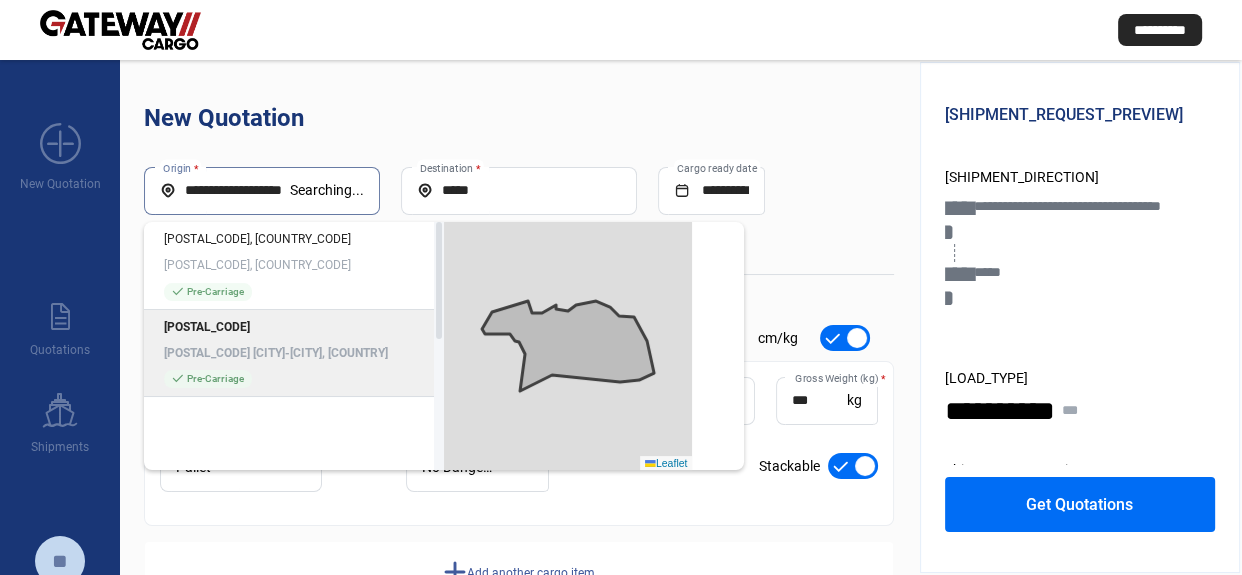 type on "**********" 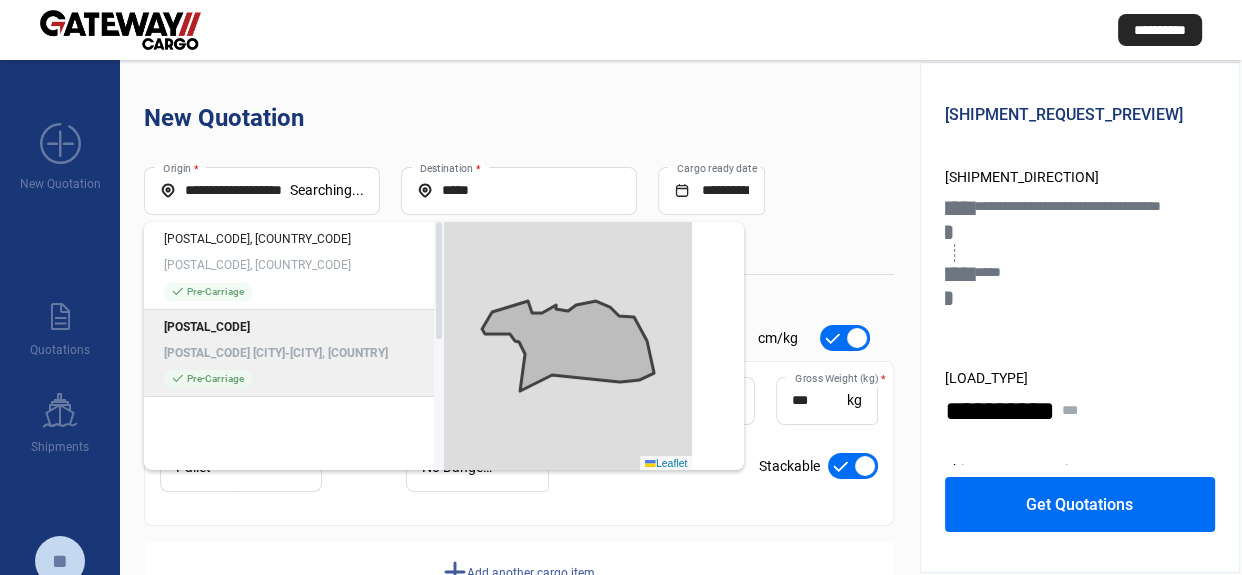 click on "[POSTAL_CODE] [CITY]-[CITY], [COUNTRY]" at bounding box center (294, 353) 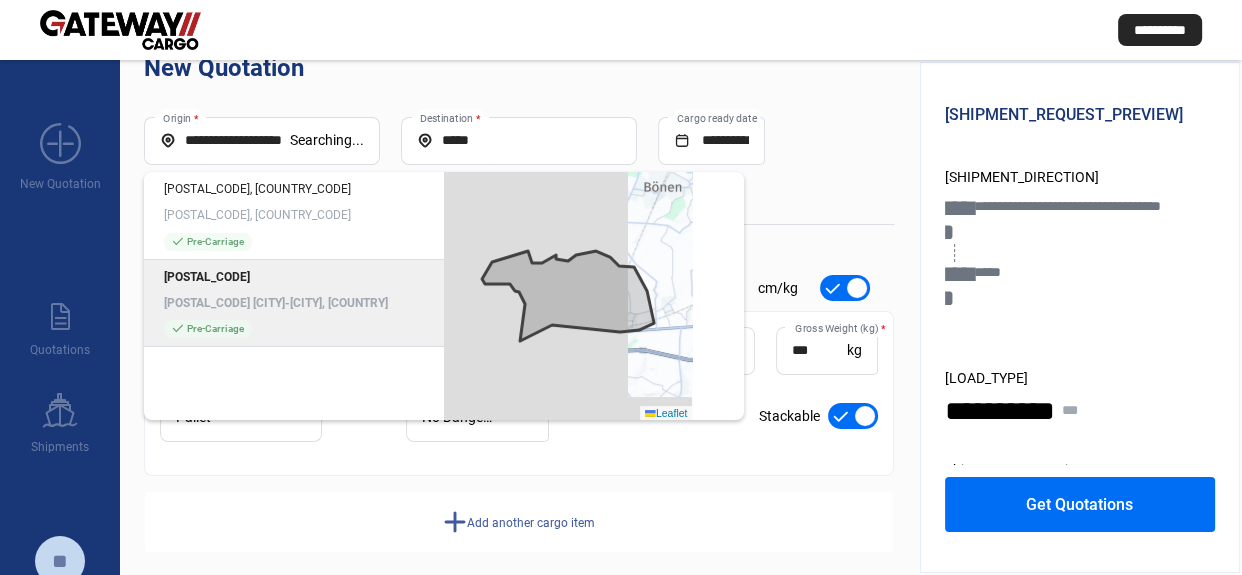 scroll, scrollTop: 67, scrollLeft: 0, axis: vertical 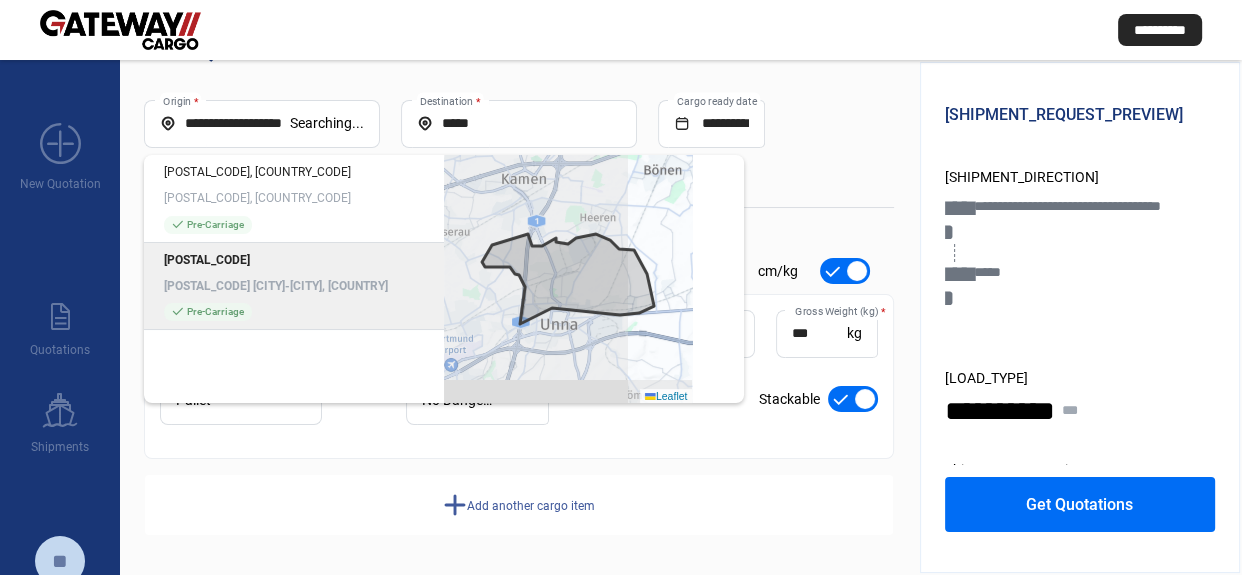 click on "[POSTAL_CODE]" at bounding box center (294, 260) 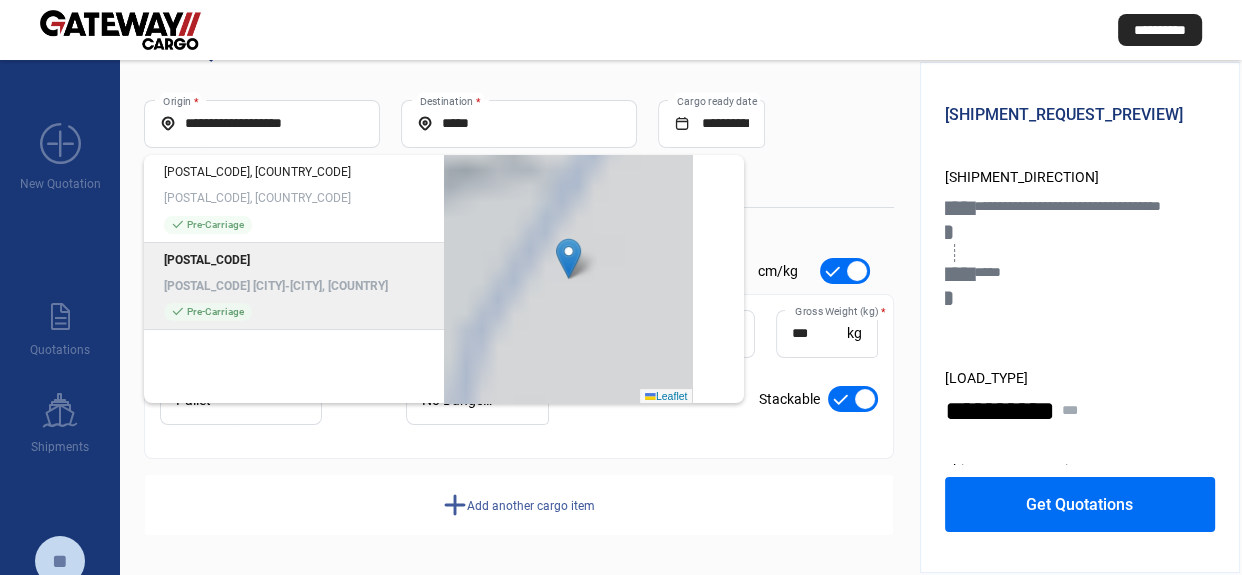 click on "[POSTAL_CODE]" at bounding box center [294, 260] 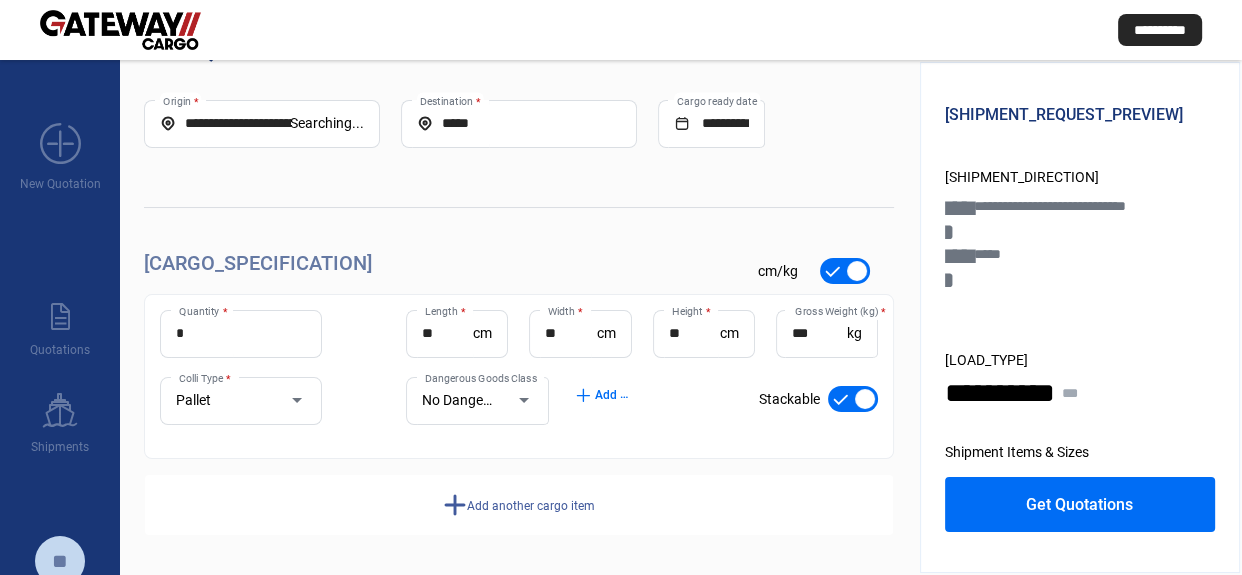click on "Get Quotations" at bounding box center [1079, 504] 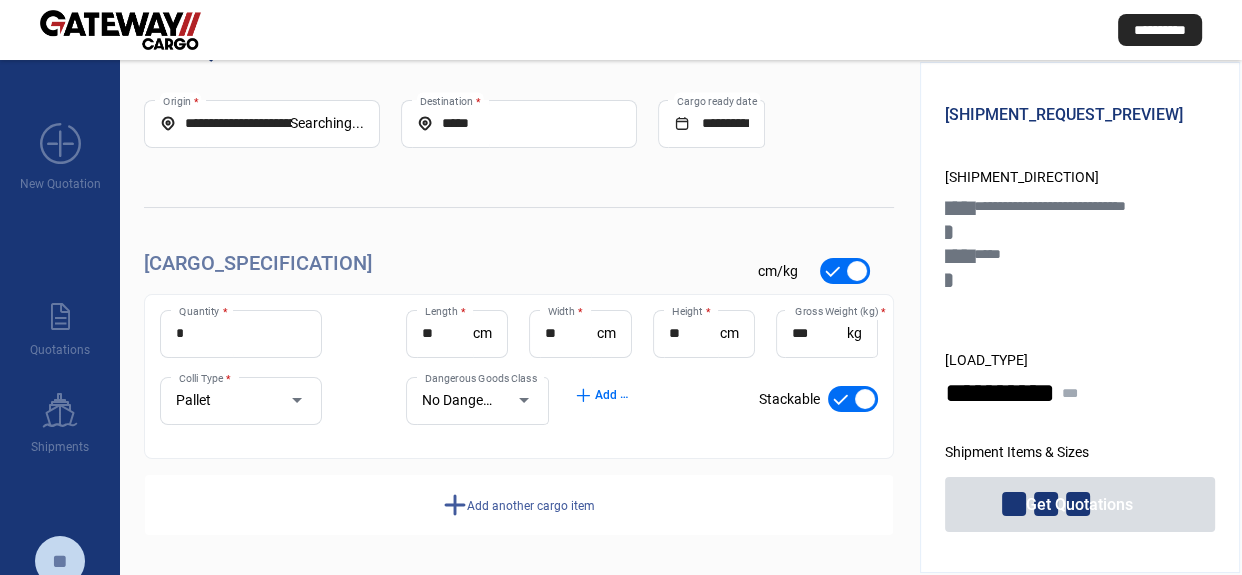 scroll, scrollTop: 0, scrollLeft: 0, axis: both 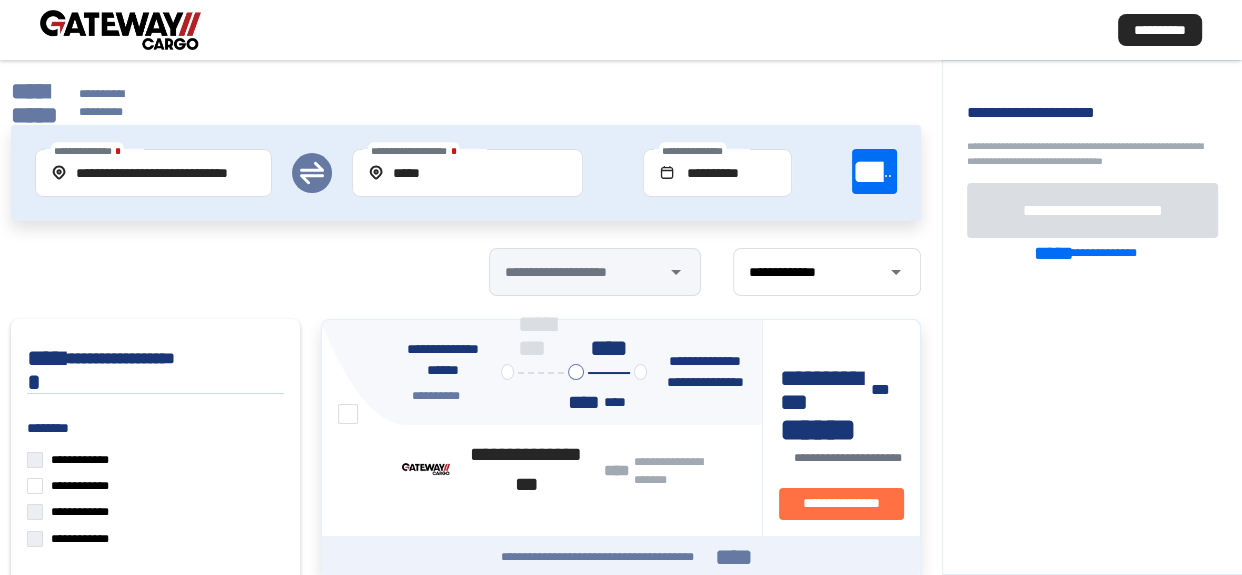 click at bounding box center (348, 414) 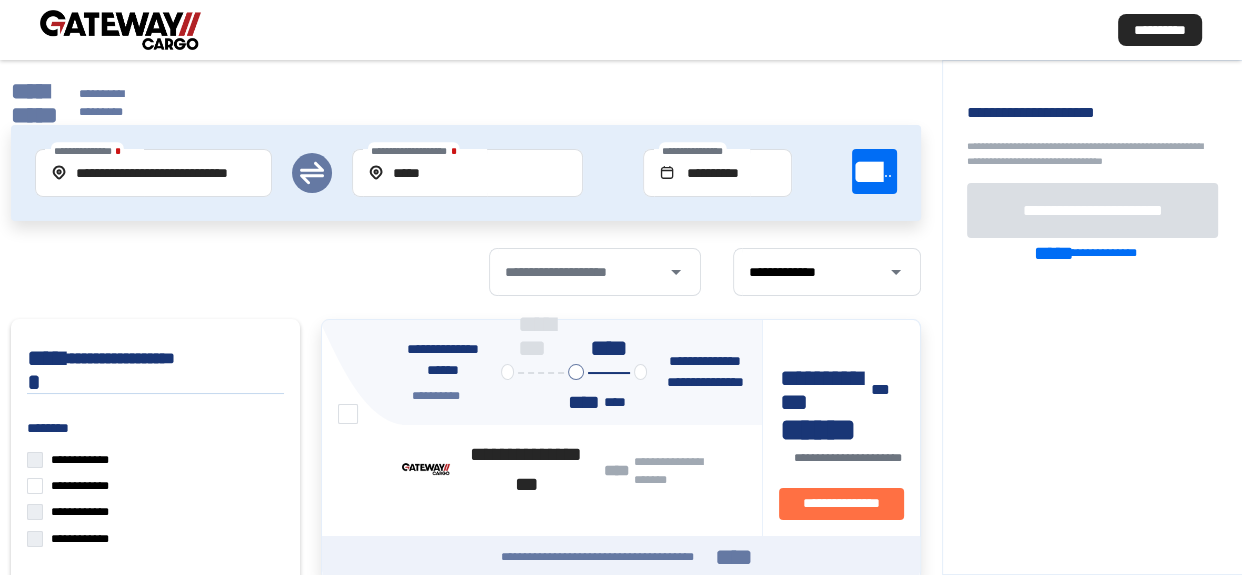 click at bounding box center (338, 414) 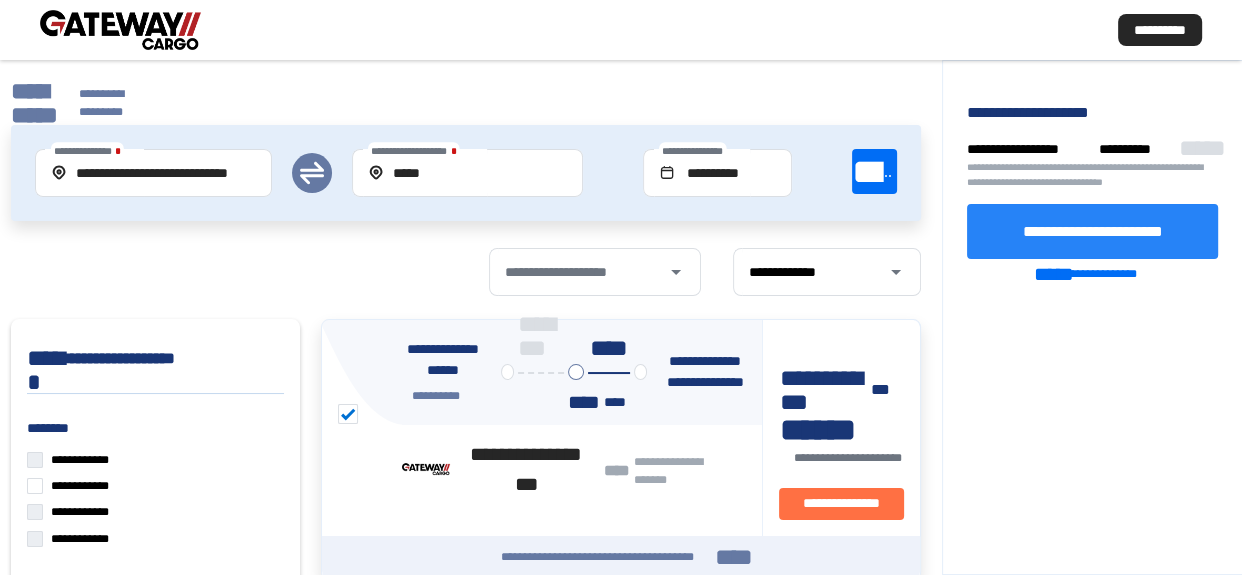 click on "**********" at bounding box center [1092, 231] 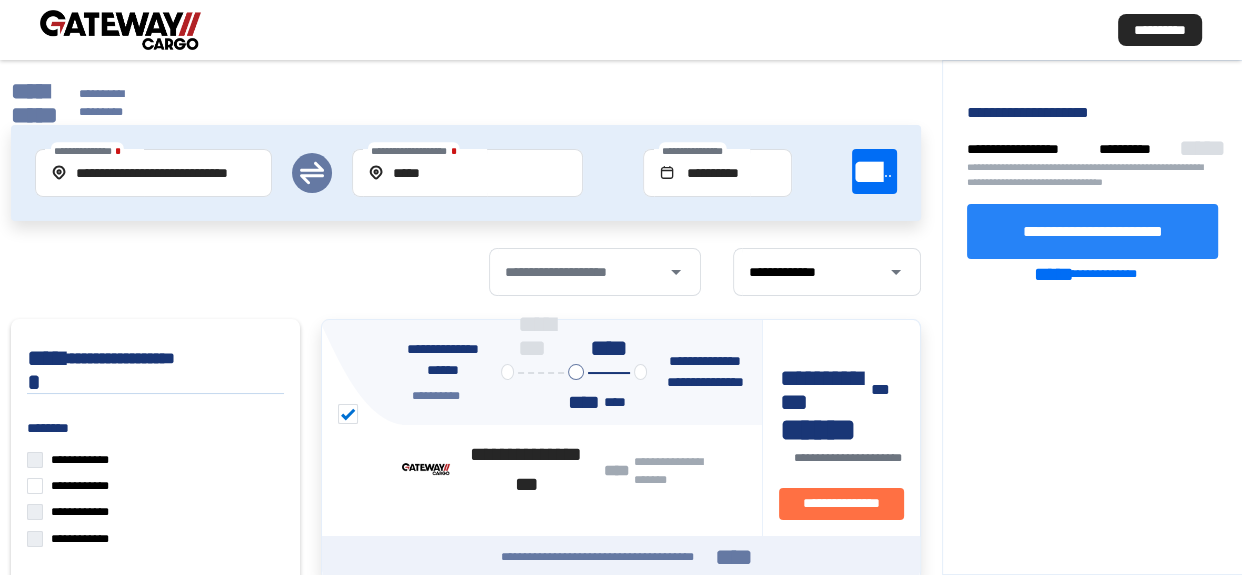 click on "**********" at bounding box center (1092, 231) 